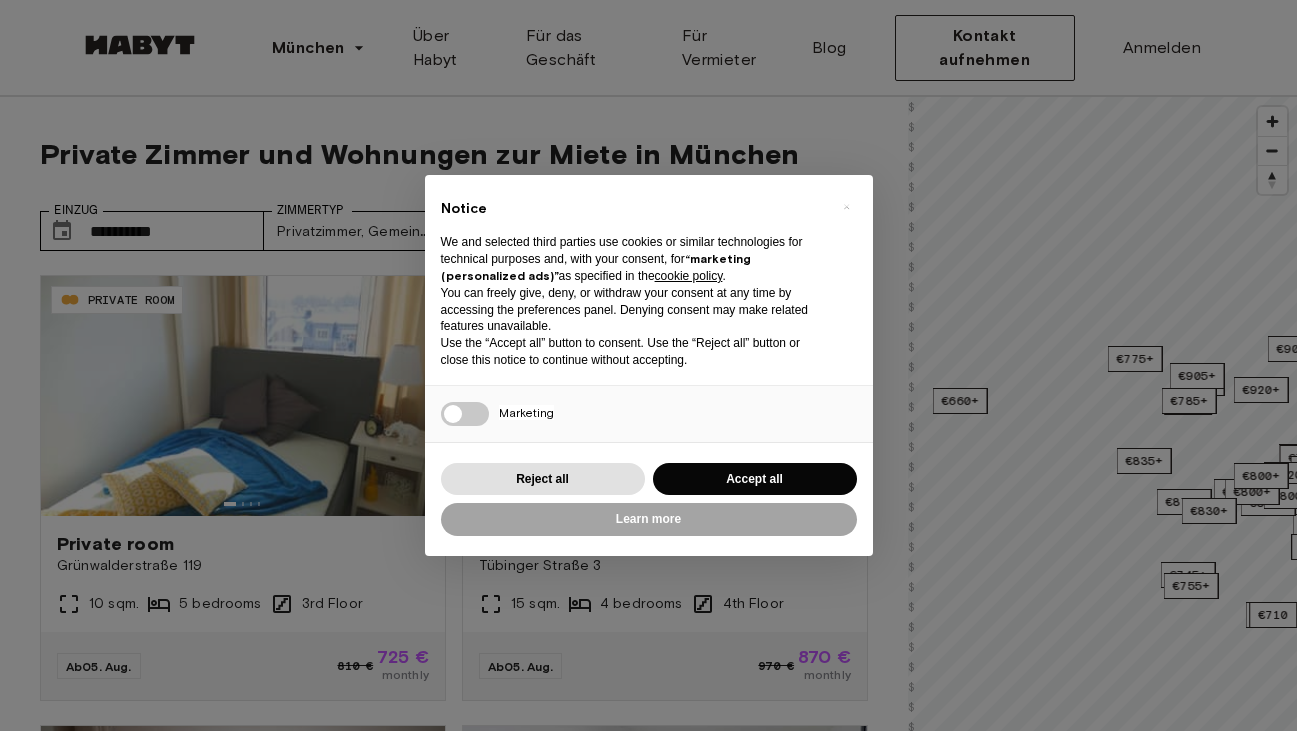 scroll, scrollTop: 0, scrollLeft: 0, axis: both 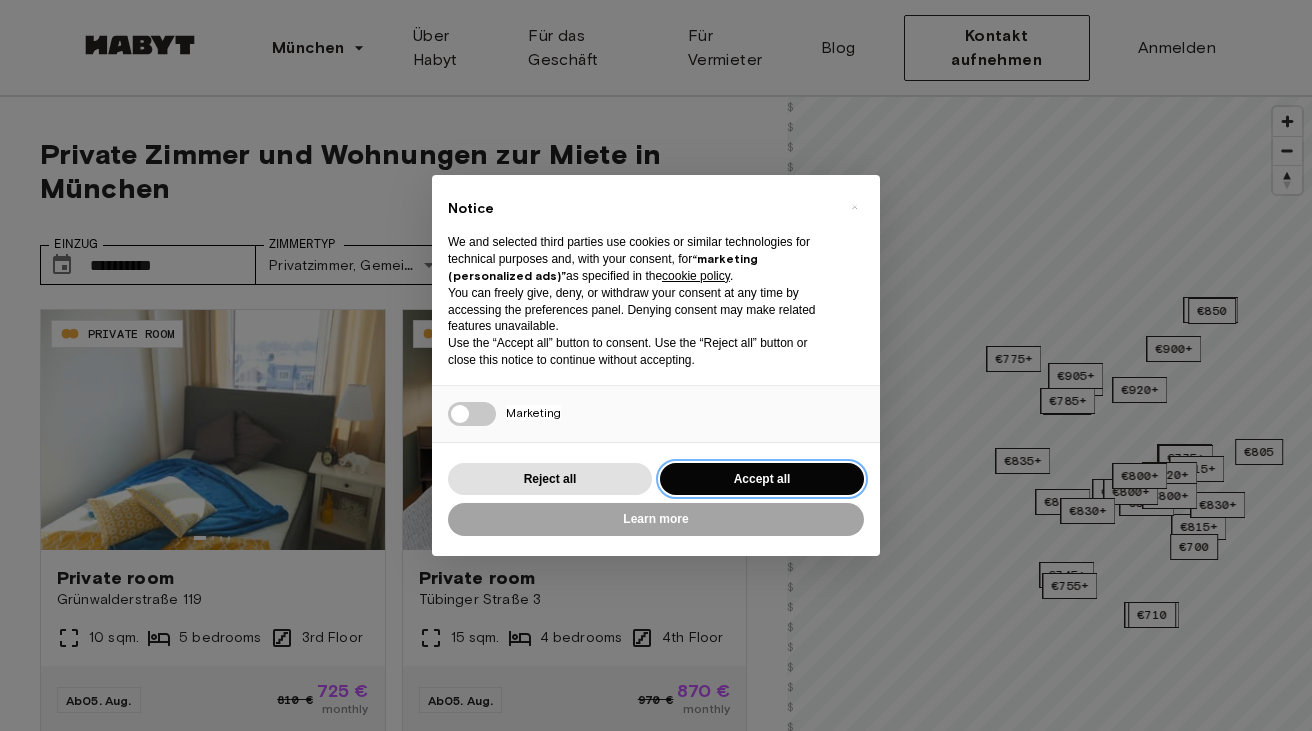 click on "Accept all" at bounding box center [762, 479] 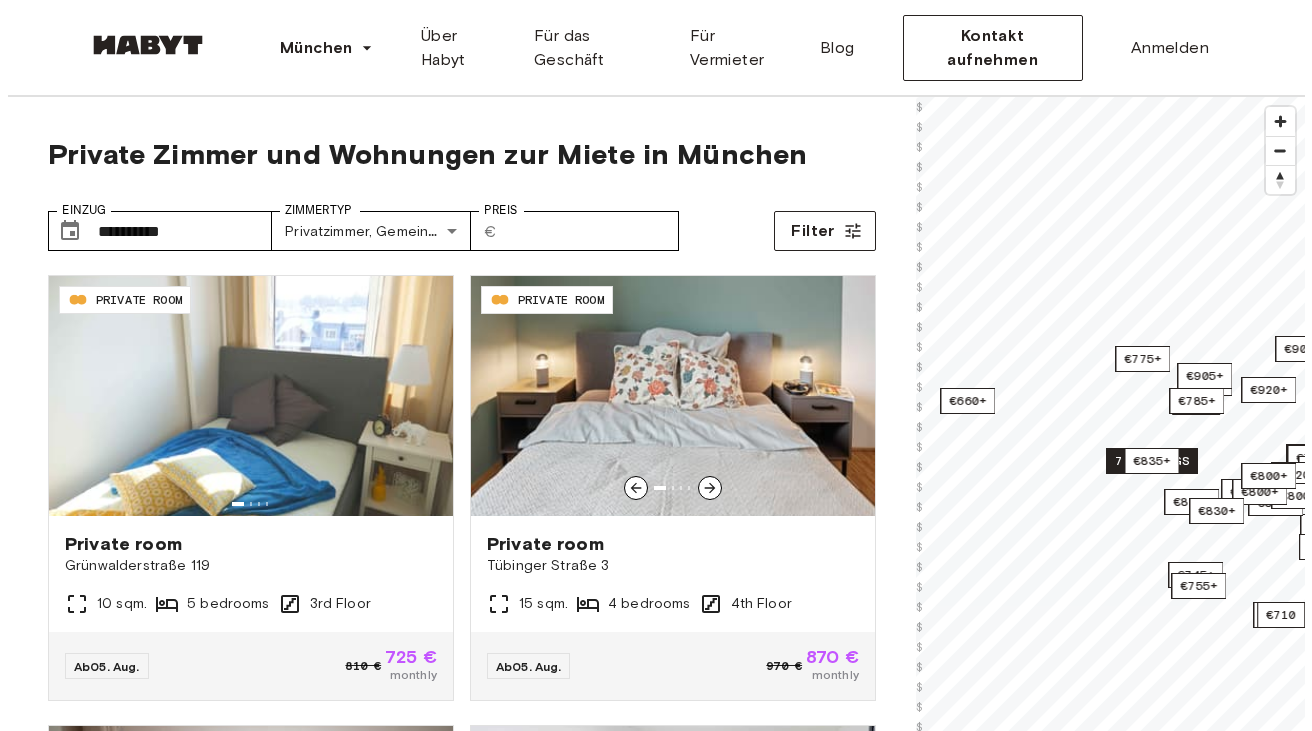 scroll, scrollTop: 0, scrollLeft: 0, axis: both 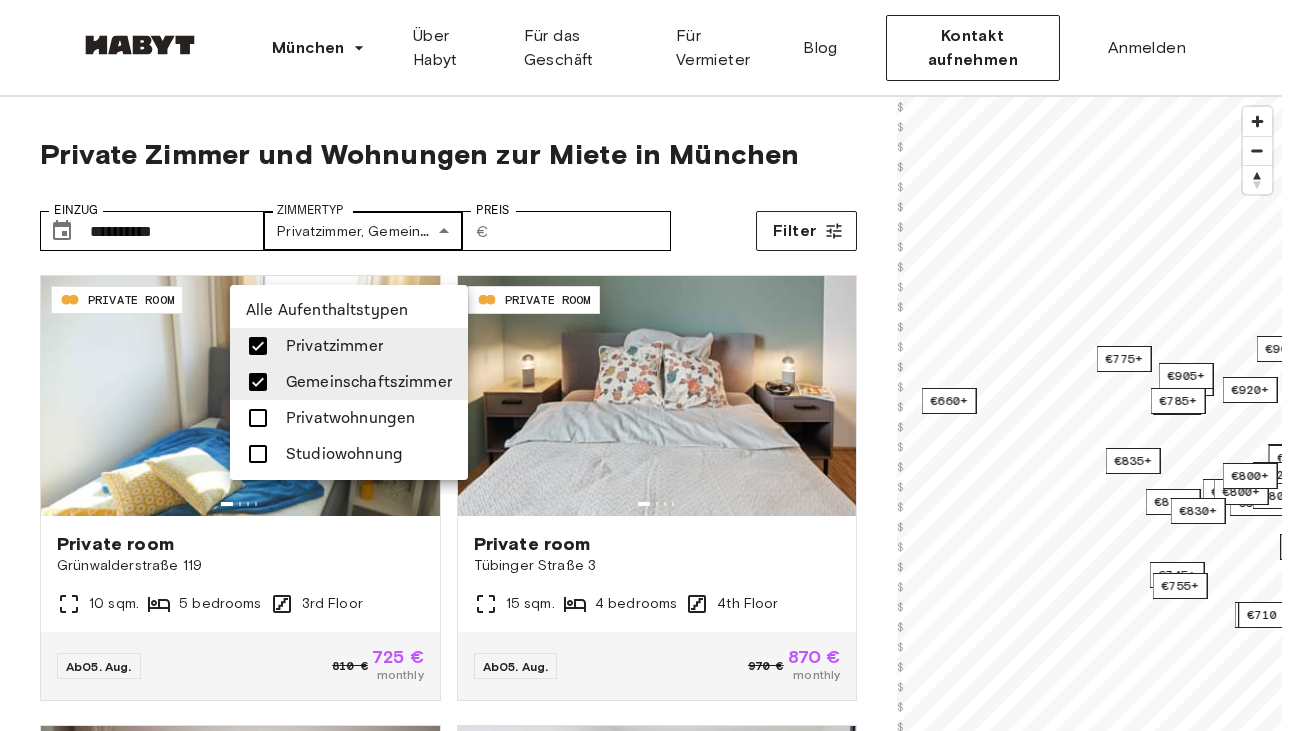 click on "[STREET_ADDRESS]" at bounding box center [648, 2450] 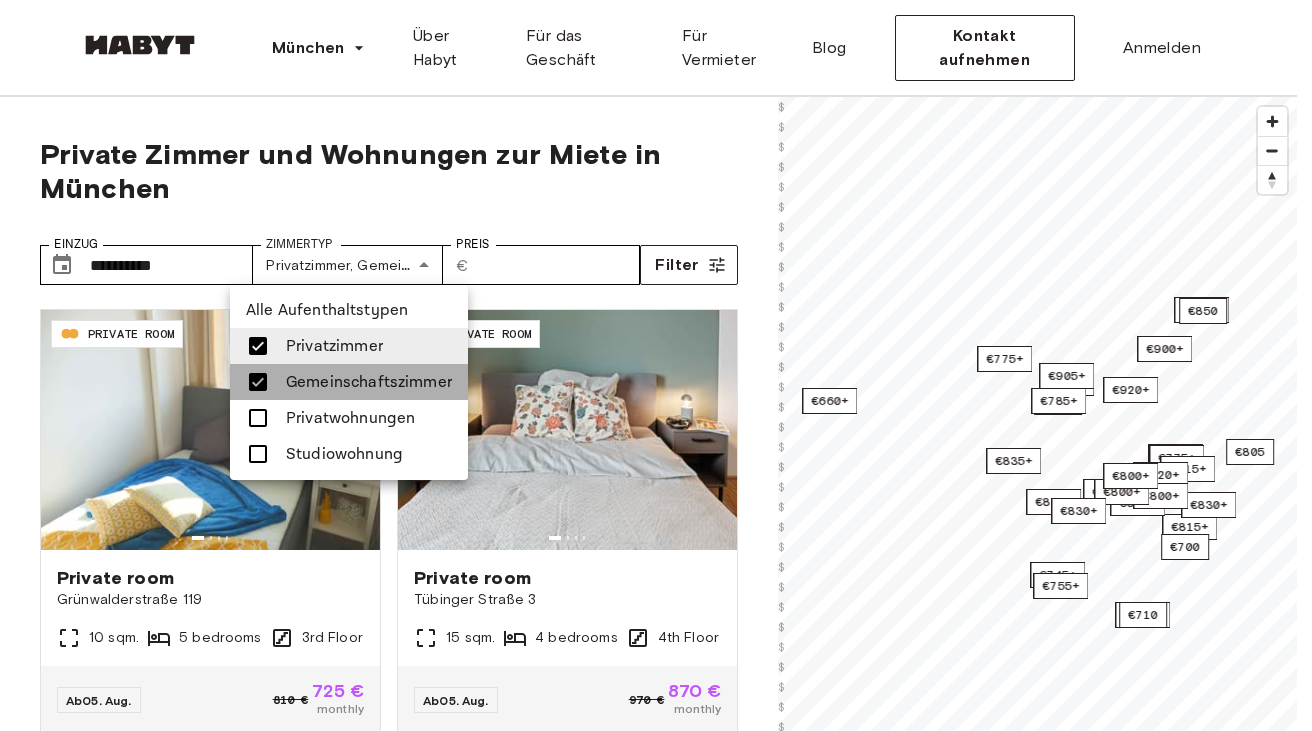 click at bounding box center [258, 382] 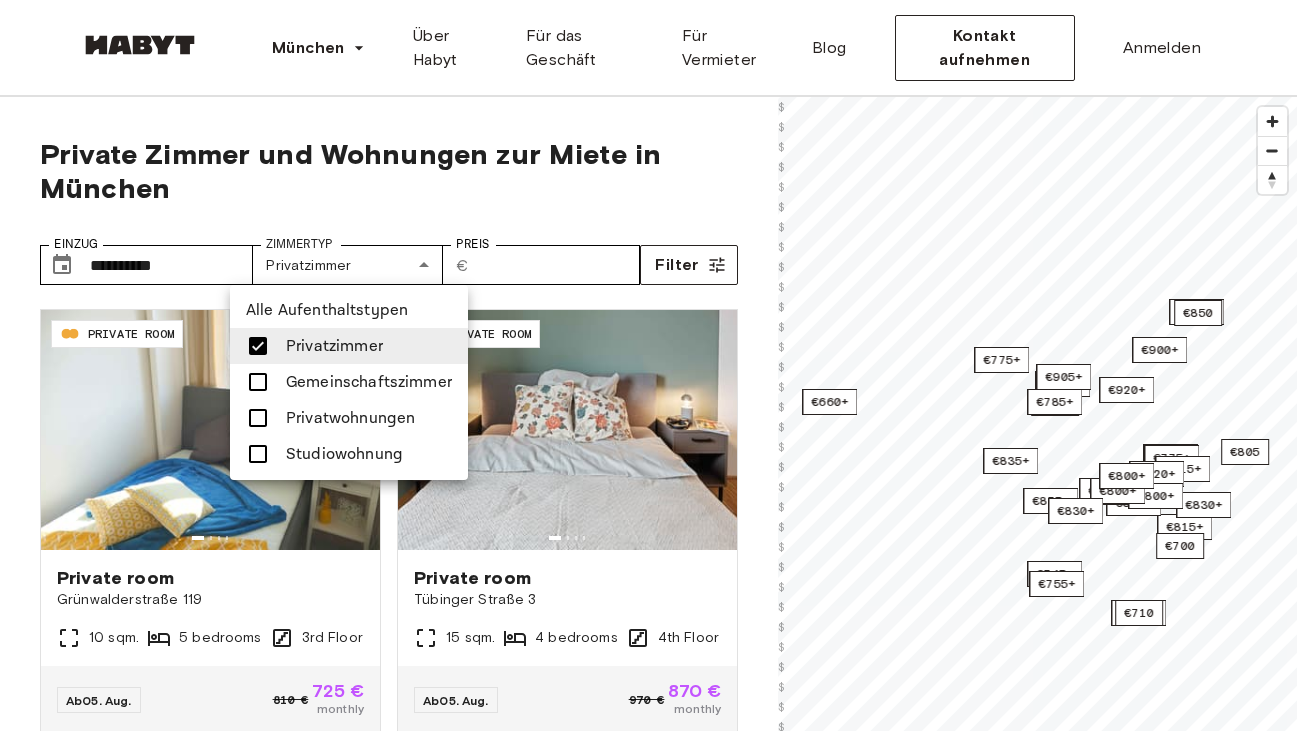 click at bounding box center [258, 418] 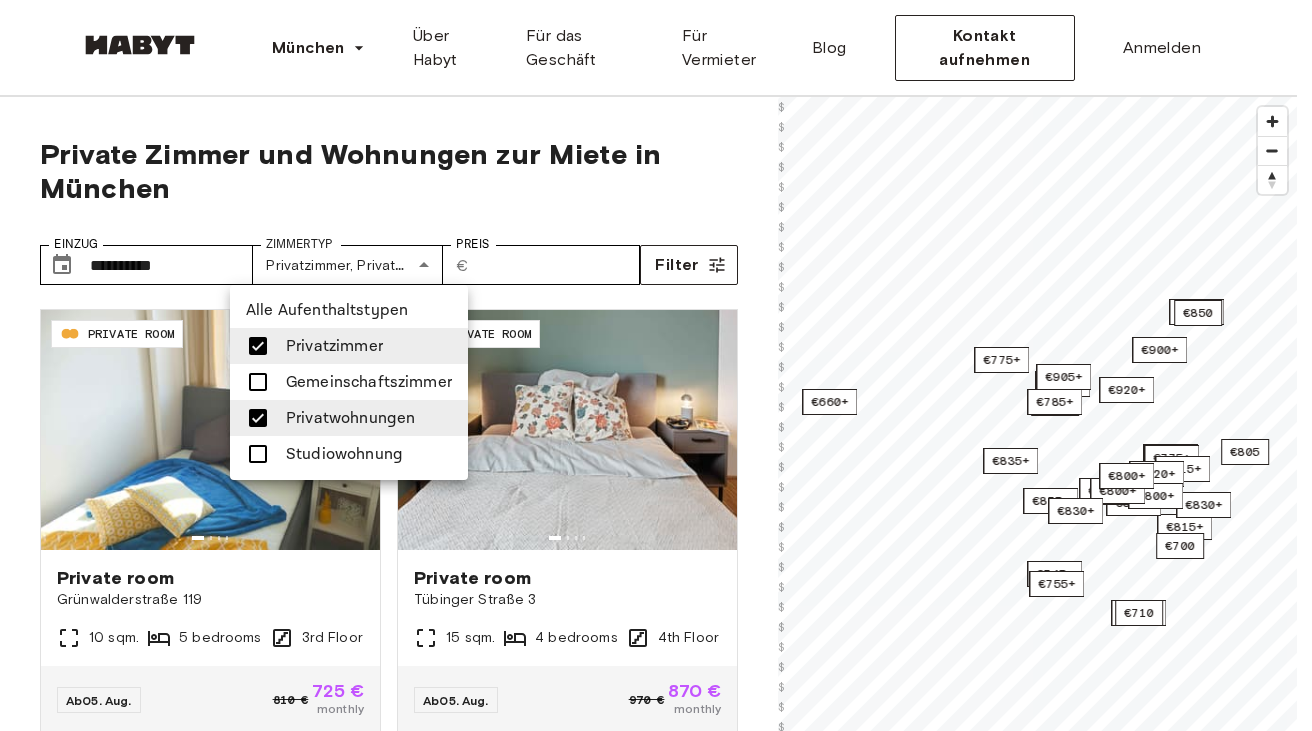 click on "Studiowohnung" at bounding box center (349, 454) 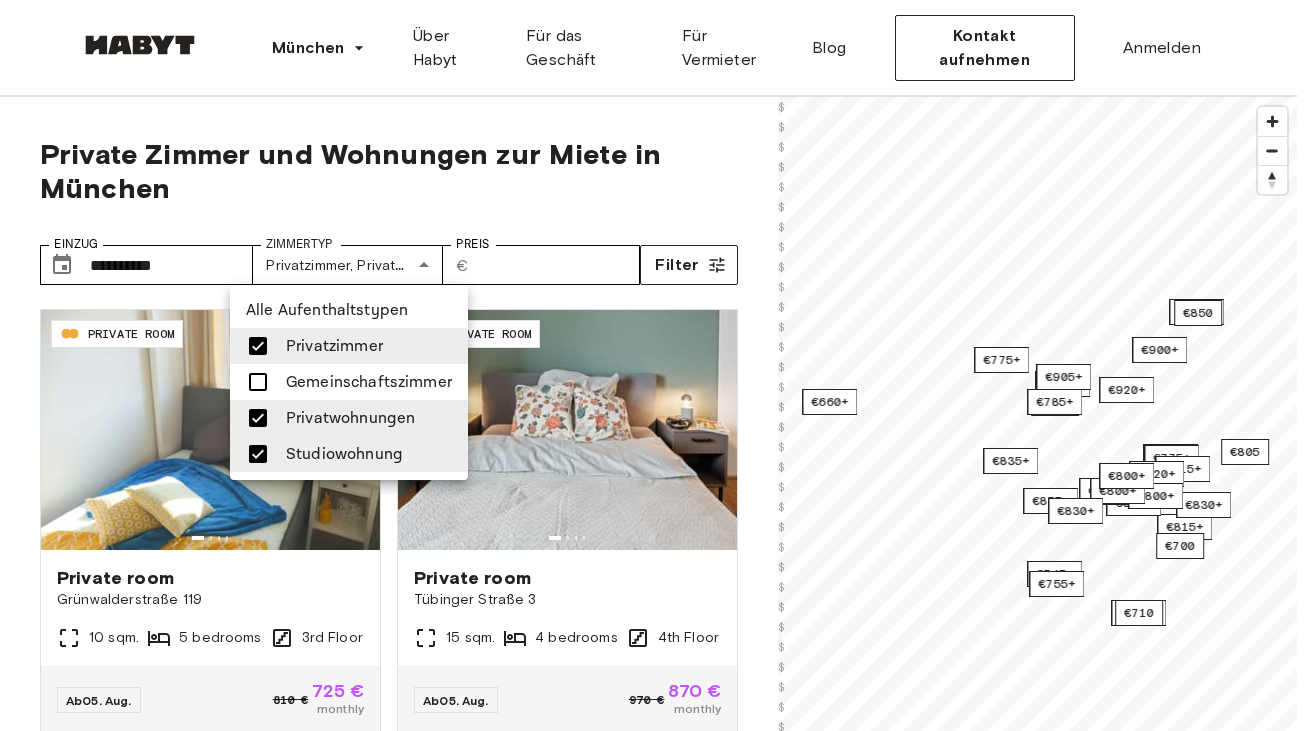 click at bounding box center [656, 365] 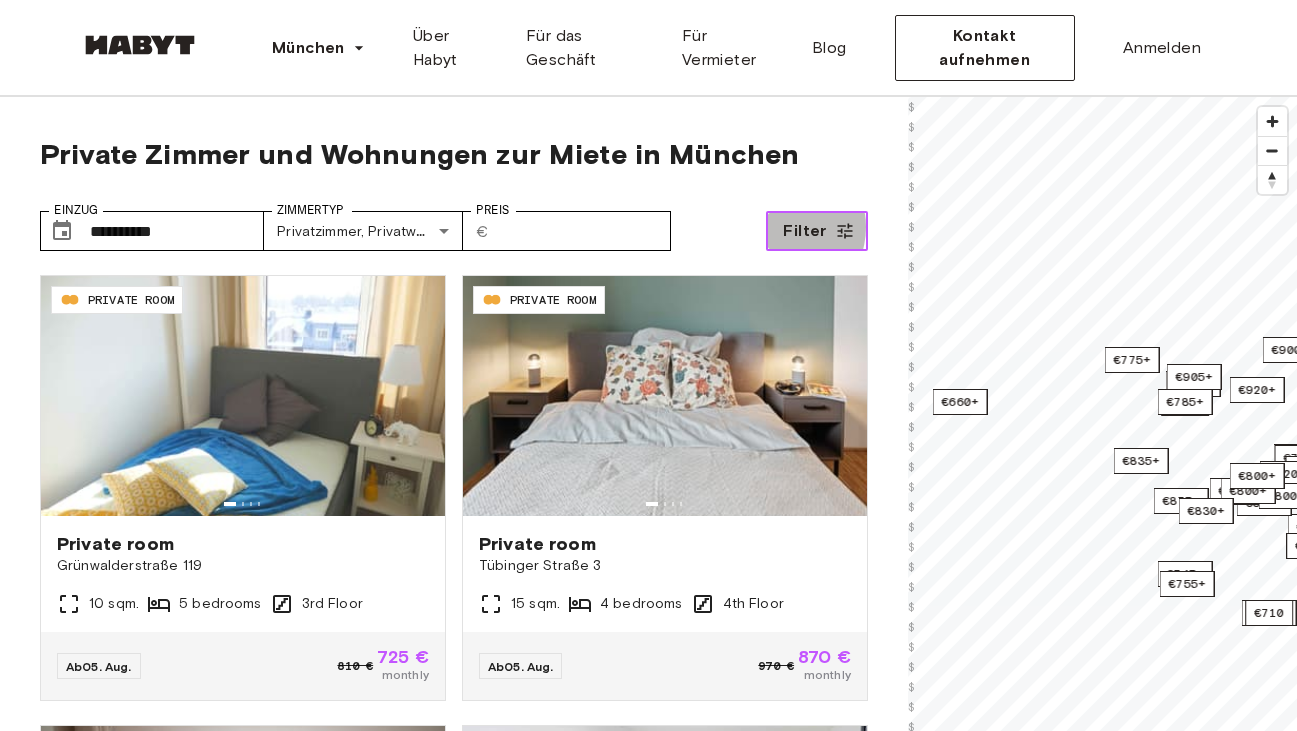 click on "Filter" at bounding box center (816, 231) 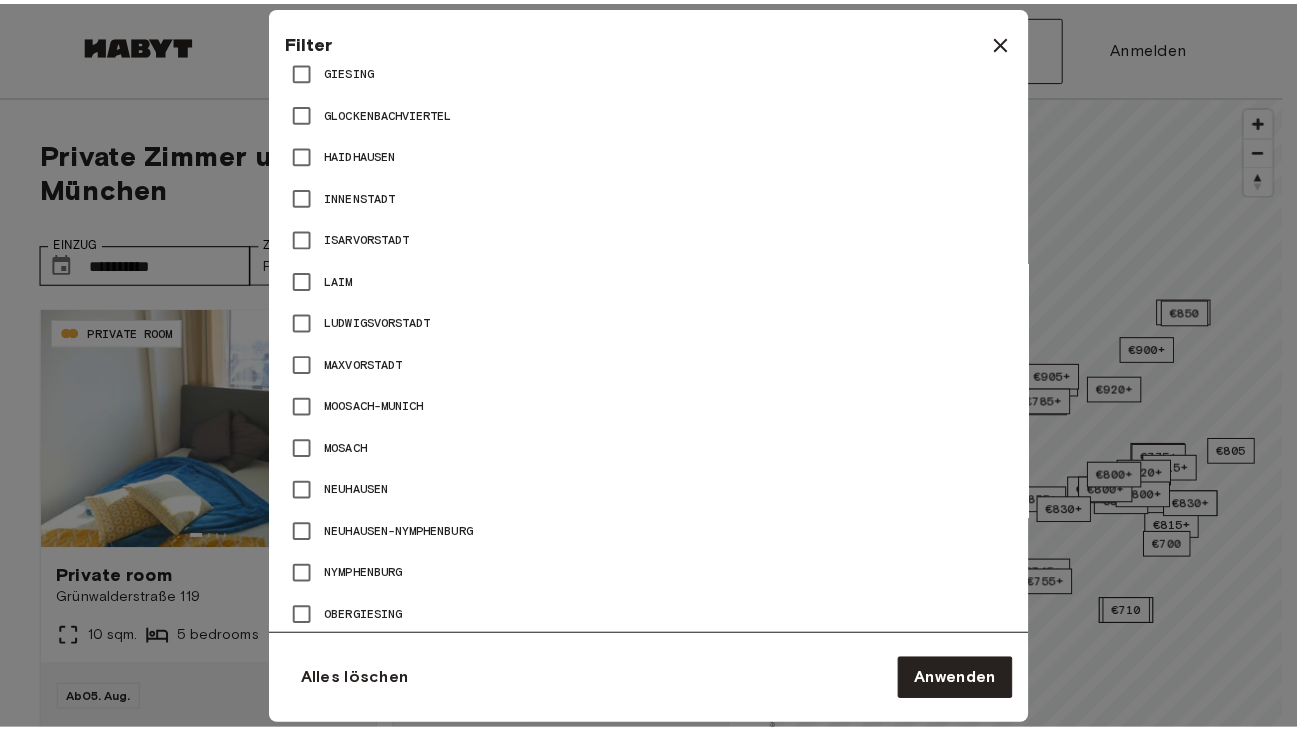 scroll, scrollTop: 1434, scrollLeft: 0, axis: vertical 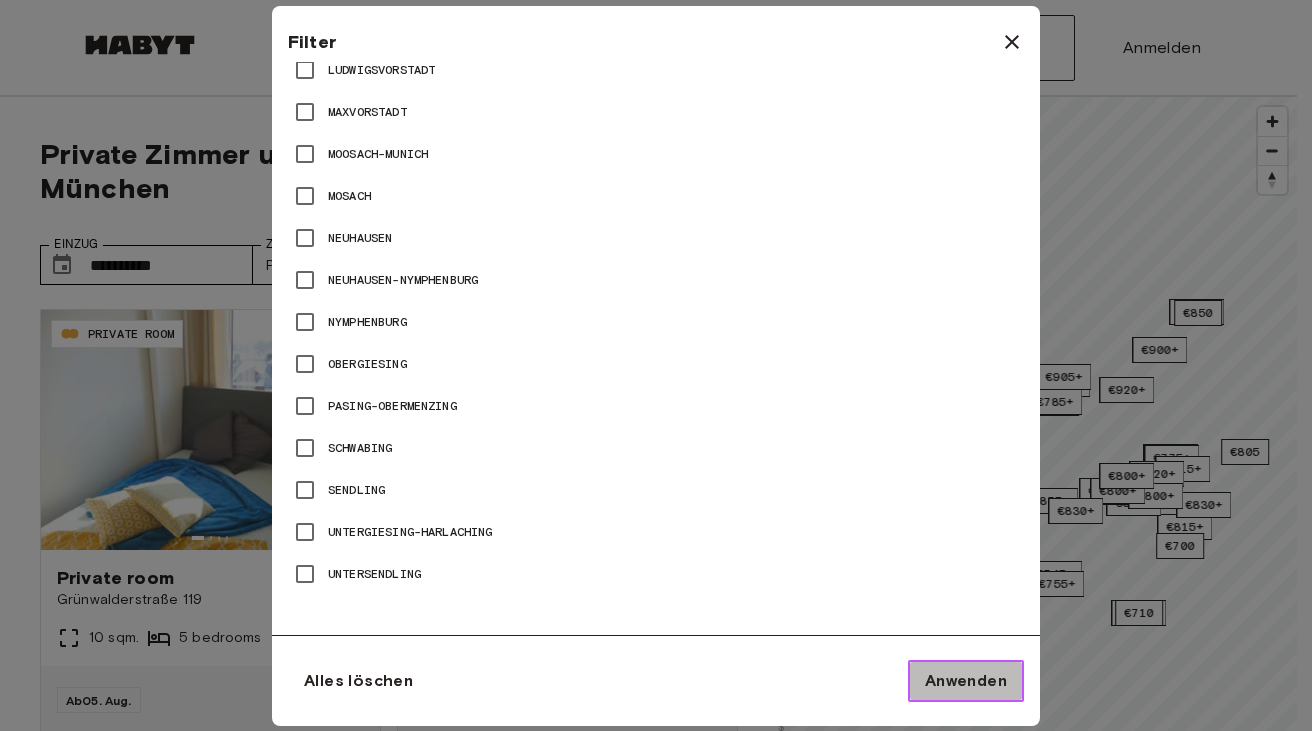 click on "Anwenden" at bounding box center [966, 681] 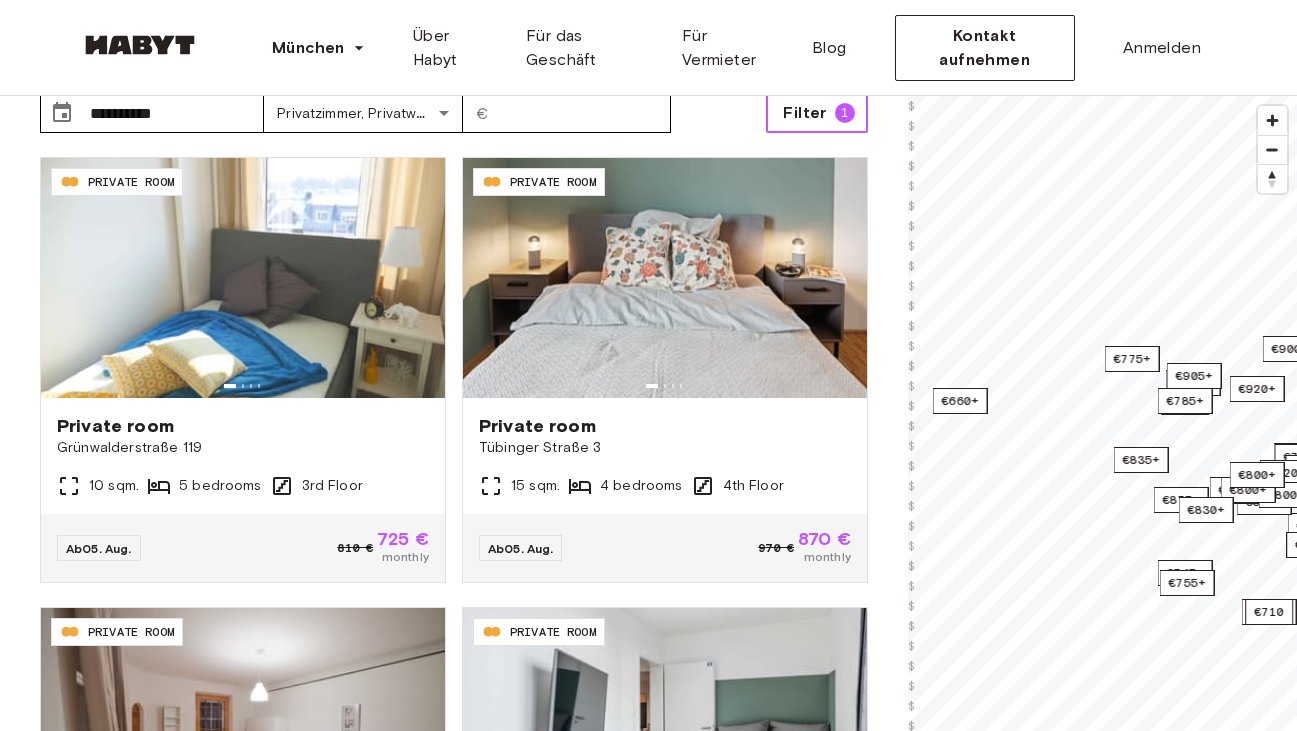 scroll, scrollTop: 0, scrollLeft: 0, axis: both 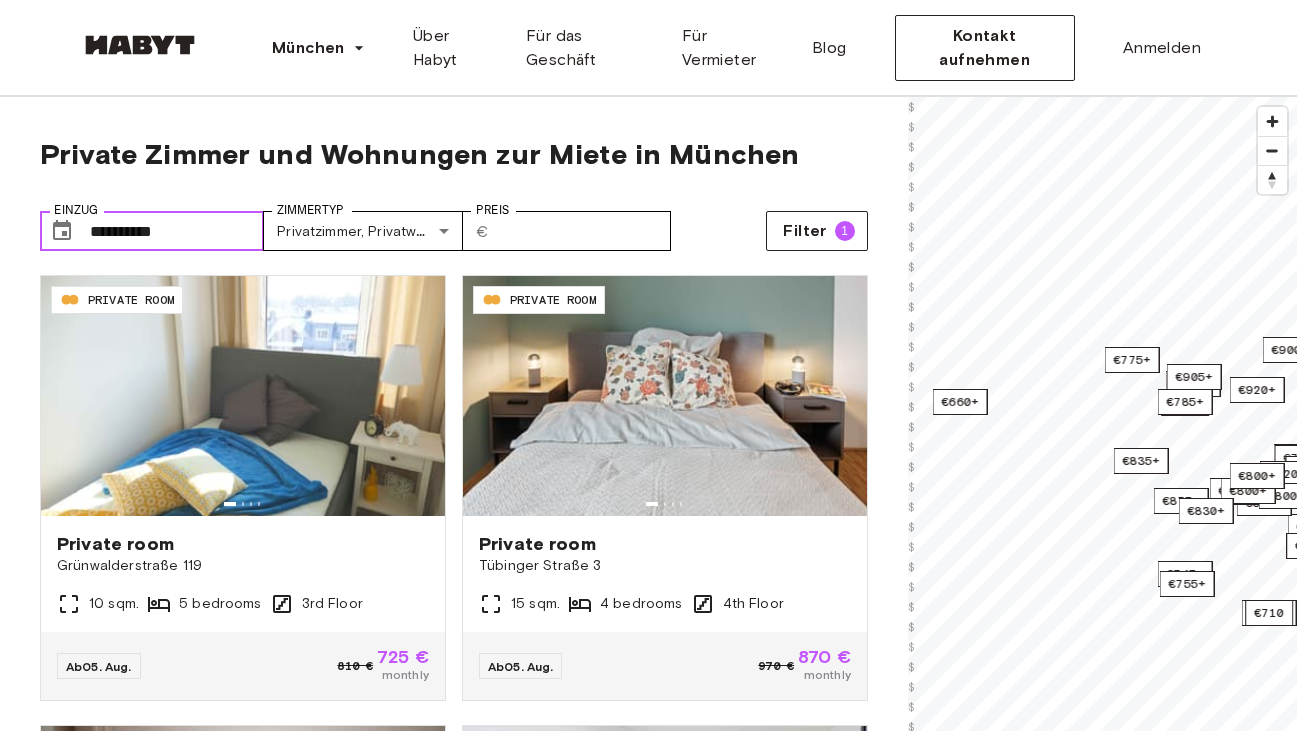 click on "**********" at bounding box center (177, 231) 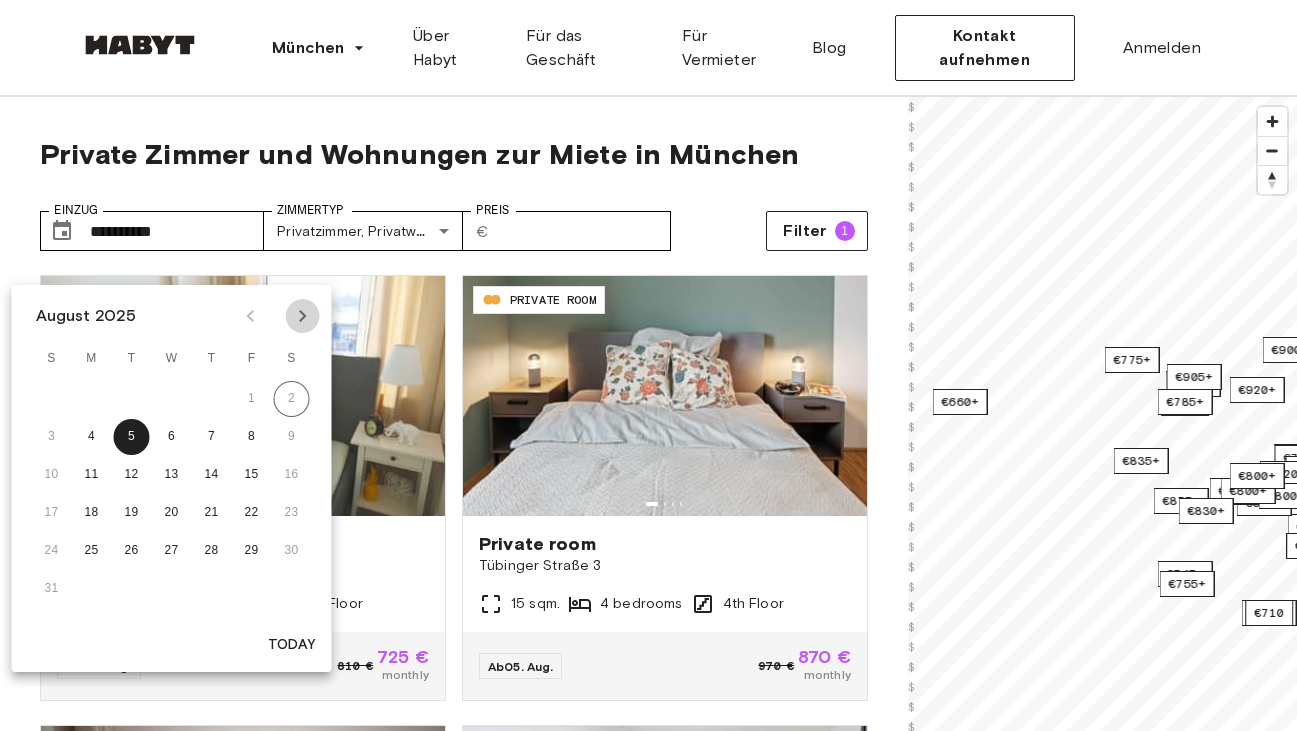 click 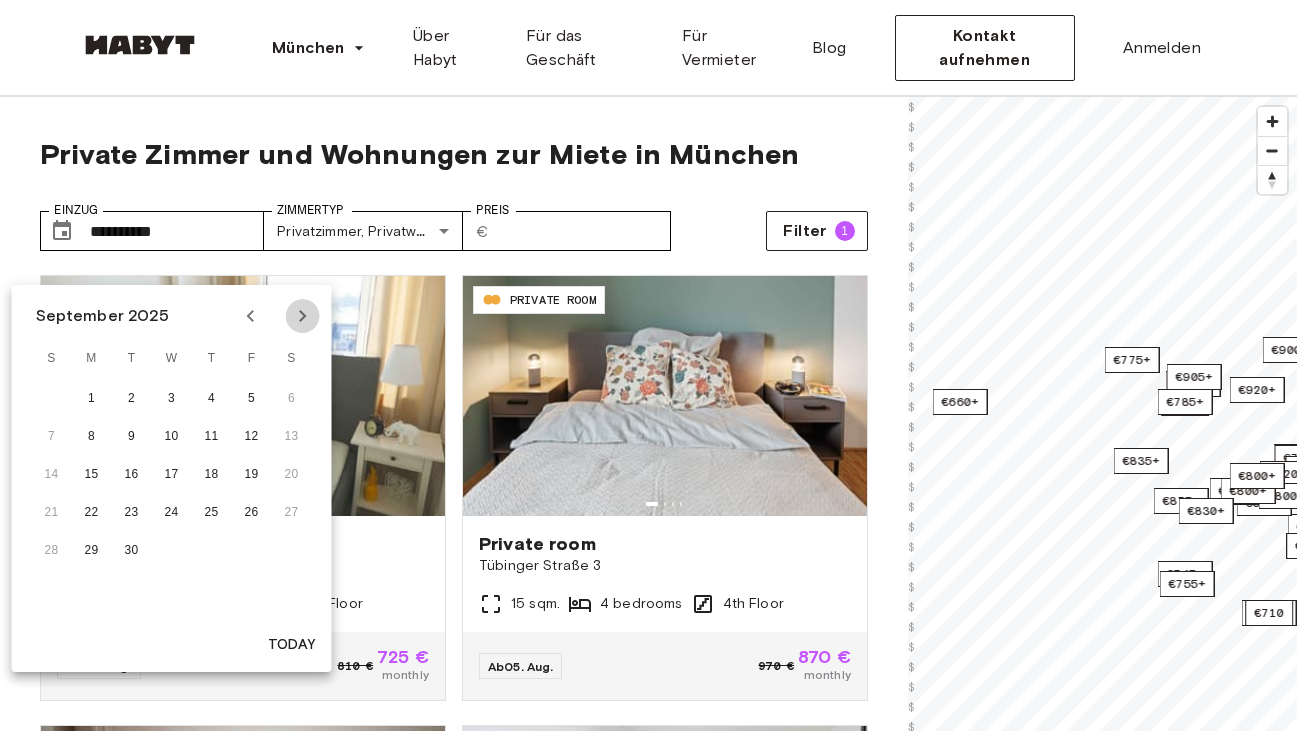 click 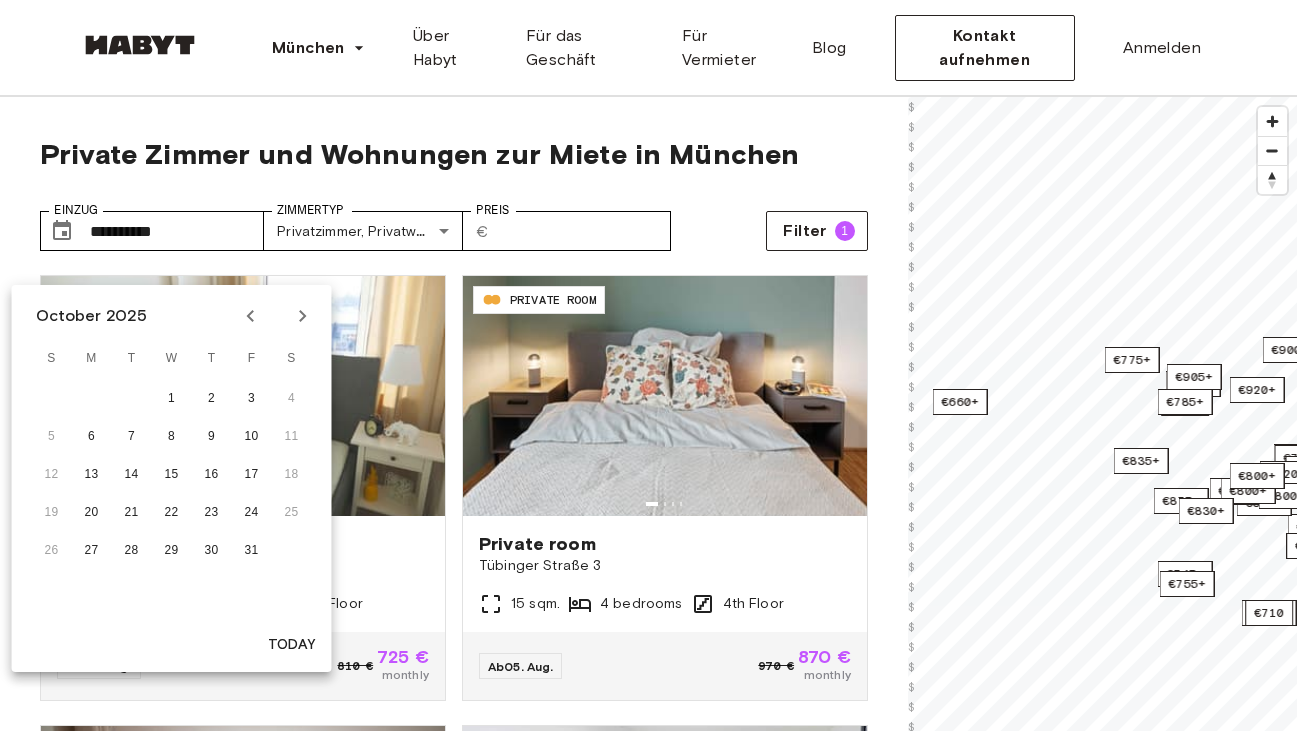 click 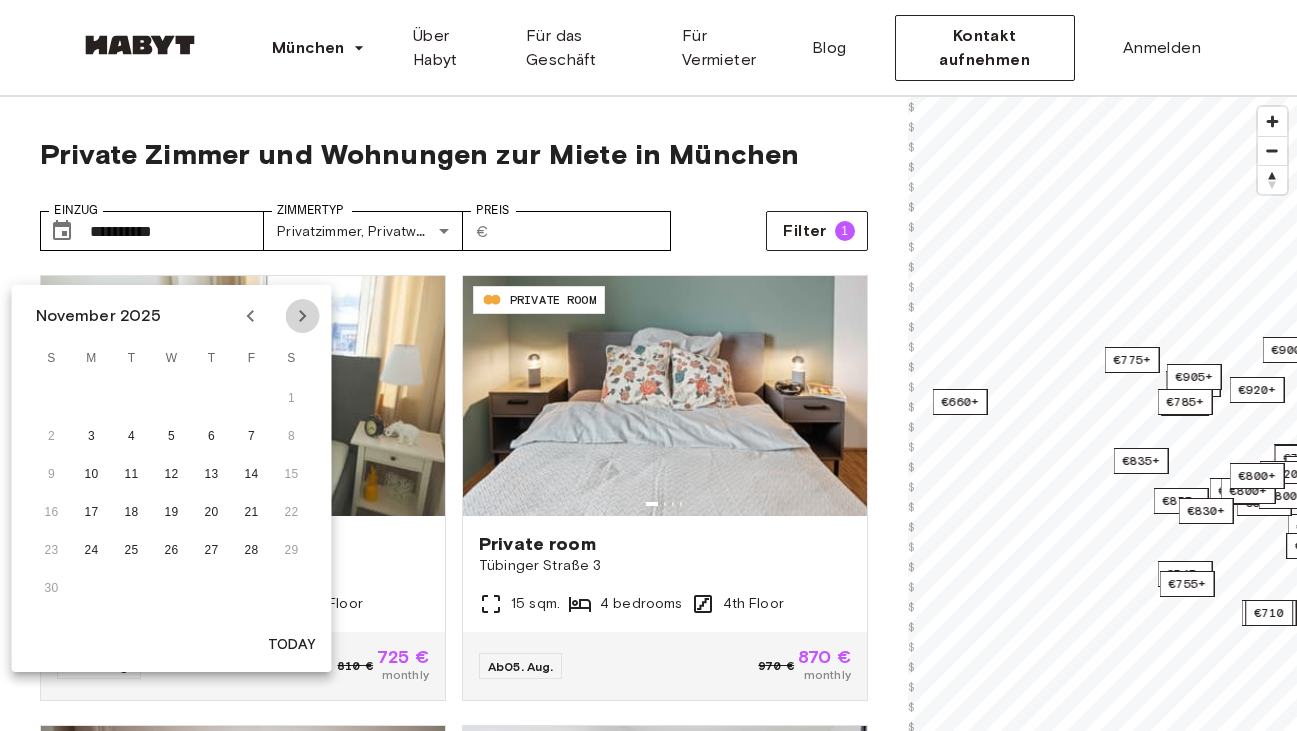 click 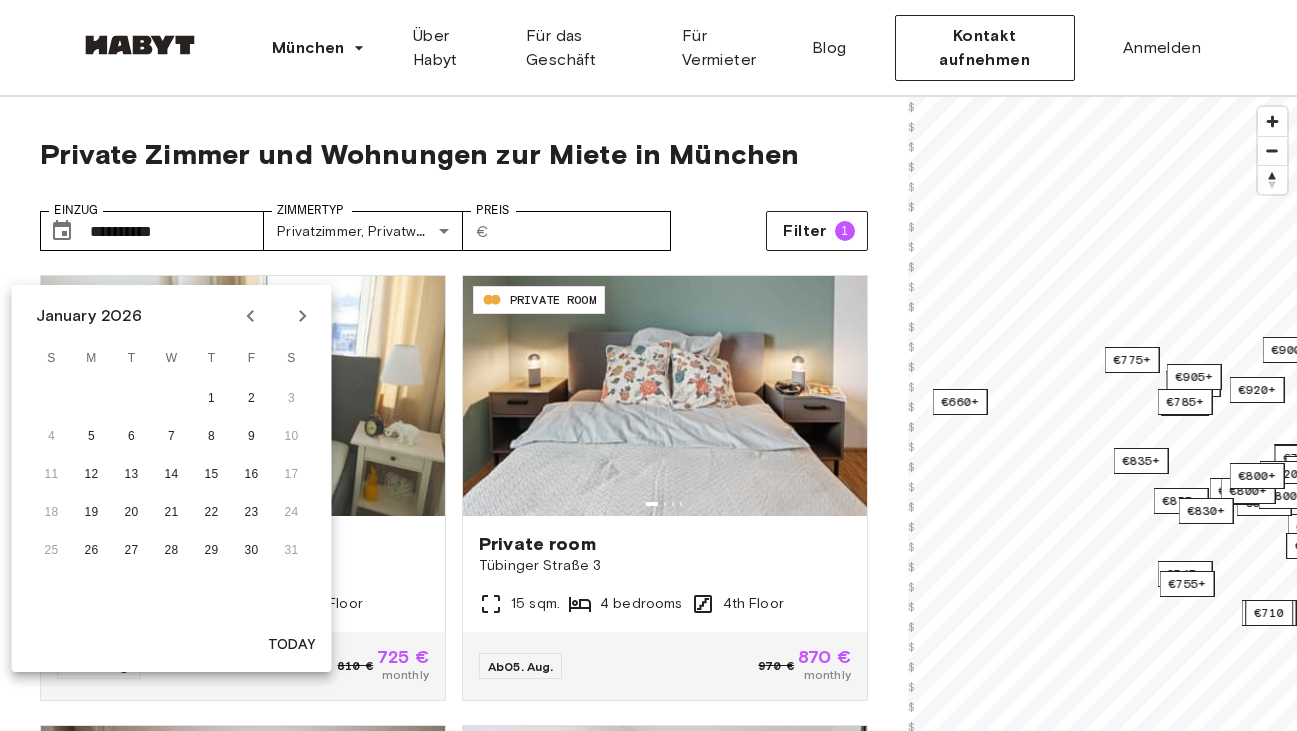 click 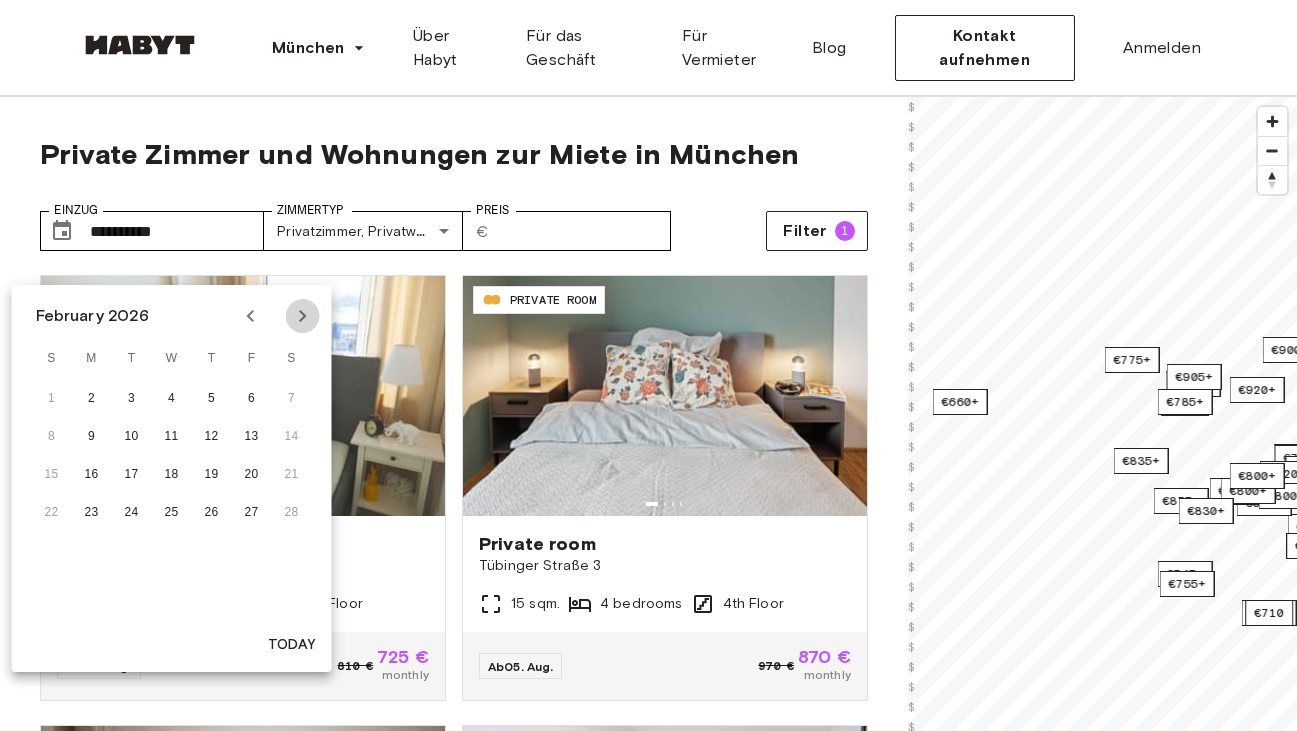 click 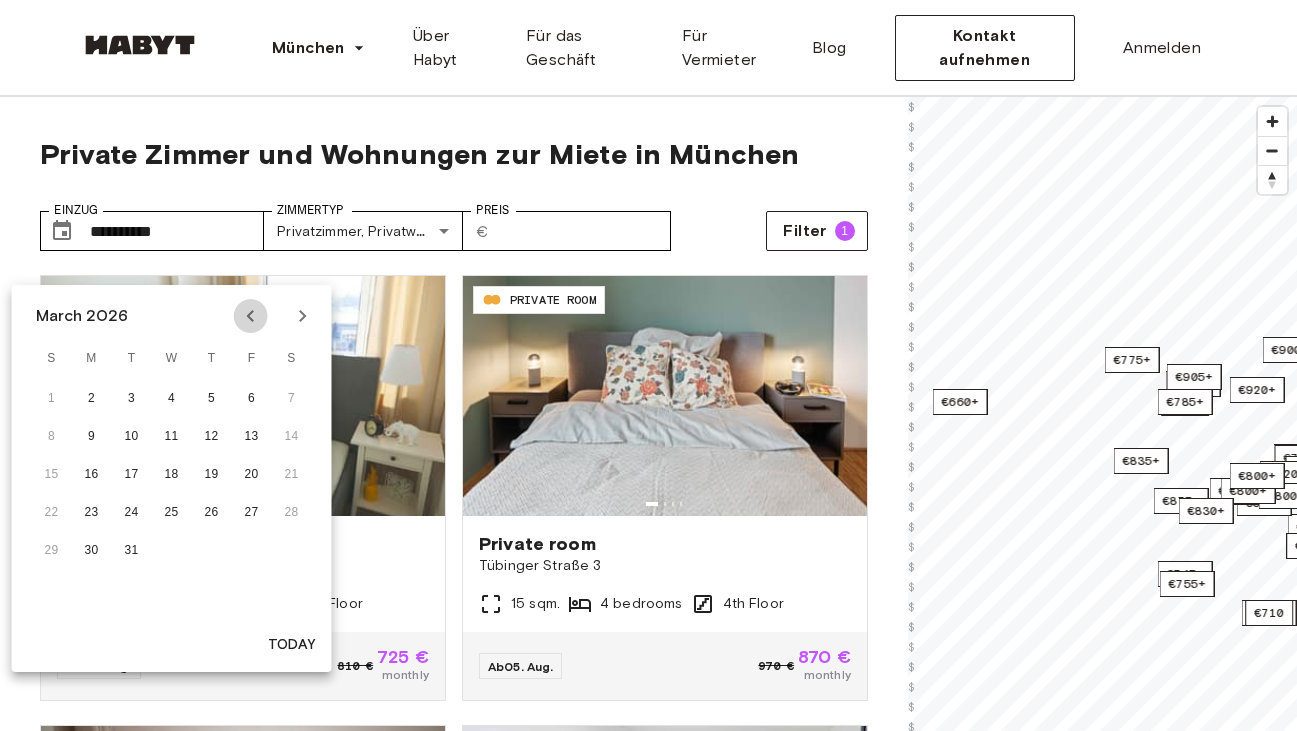 click 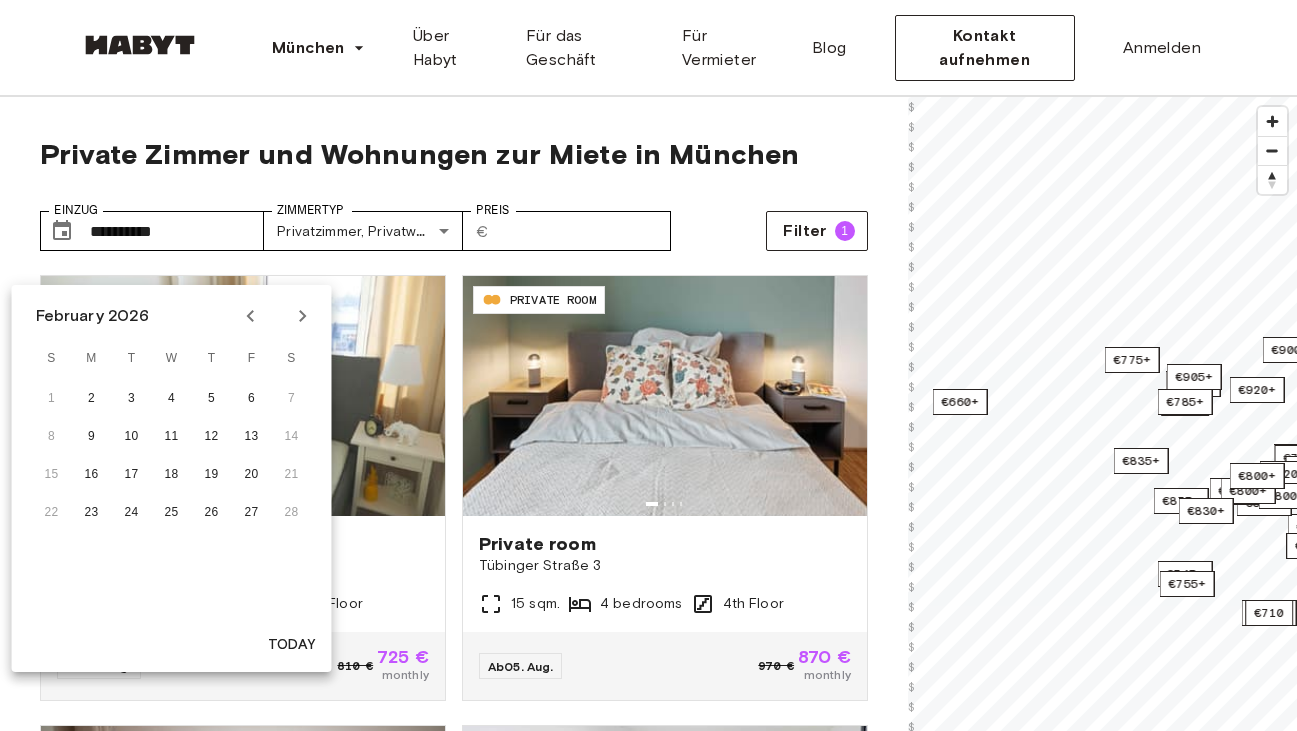 click at bounding box center (277, 316) 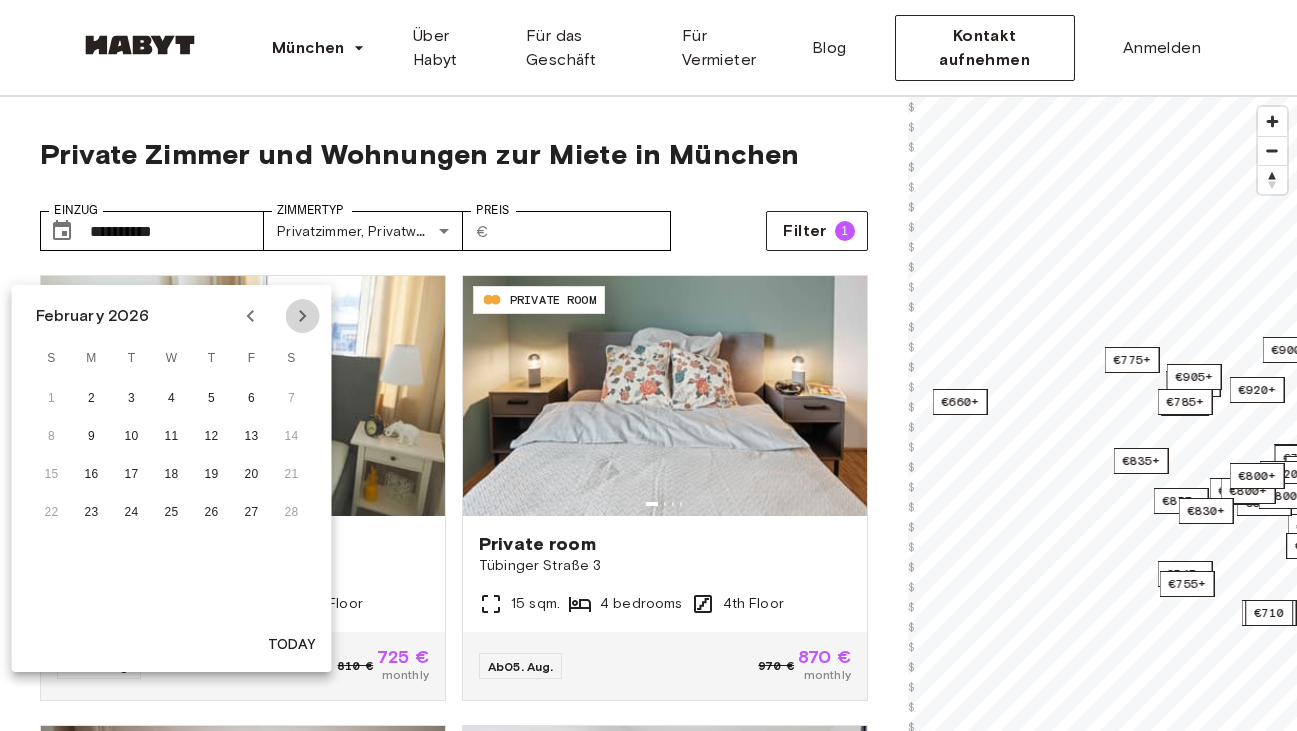 click at bounding box center (303, 316) 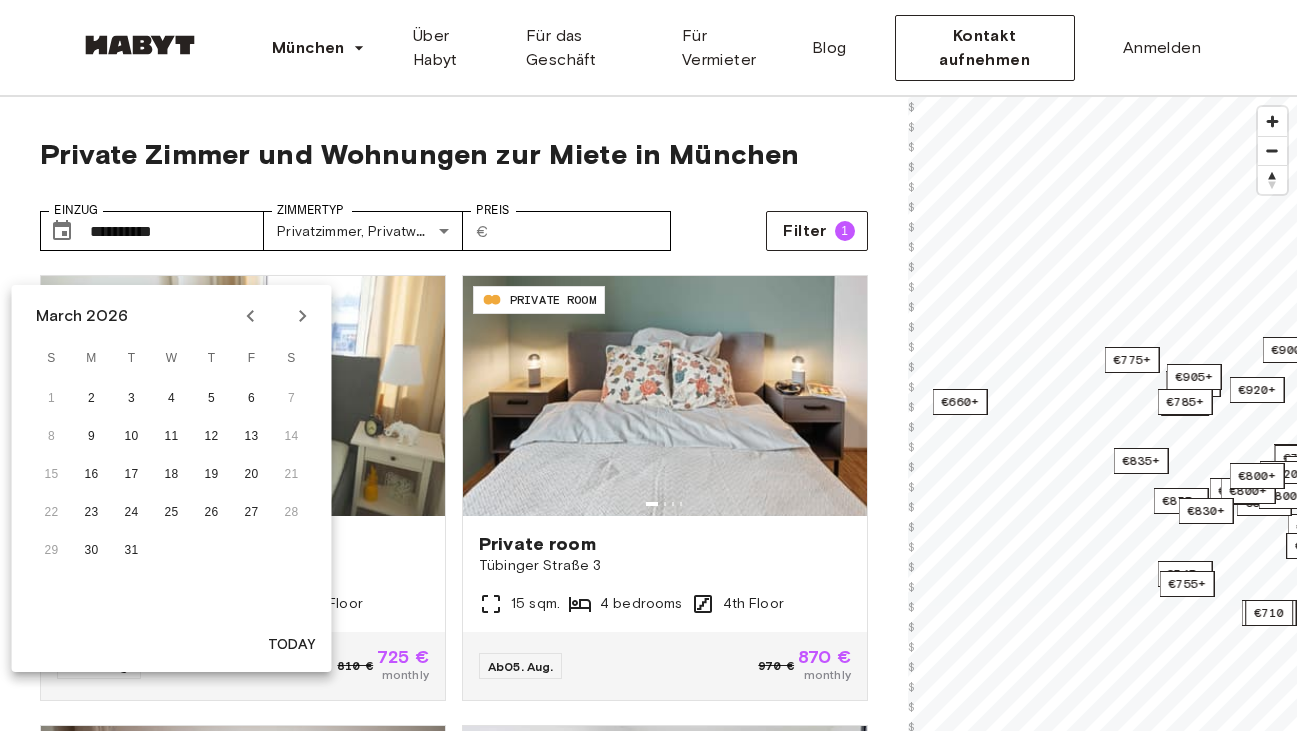click 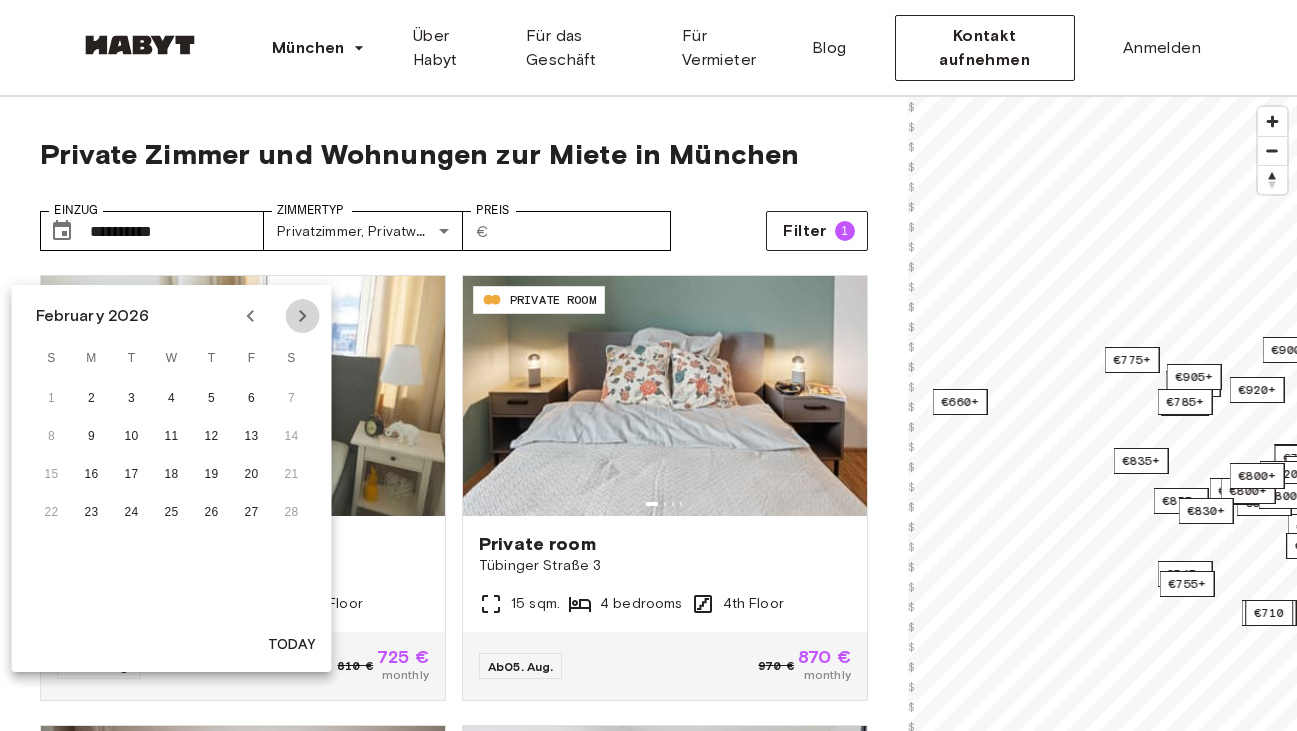 click 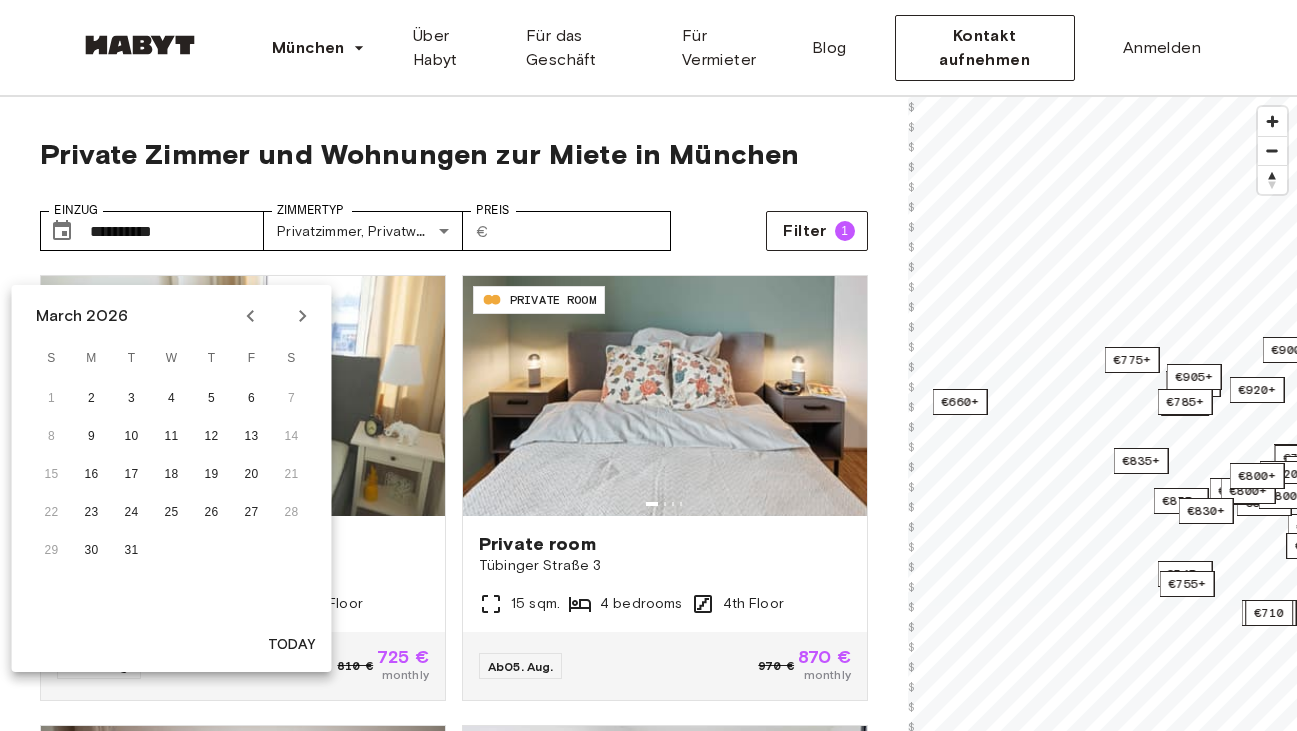 click 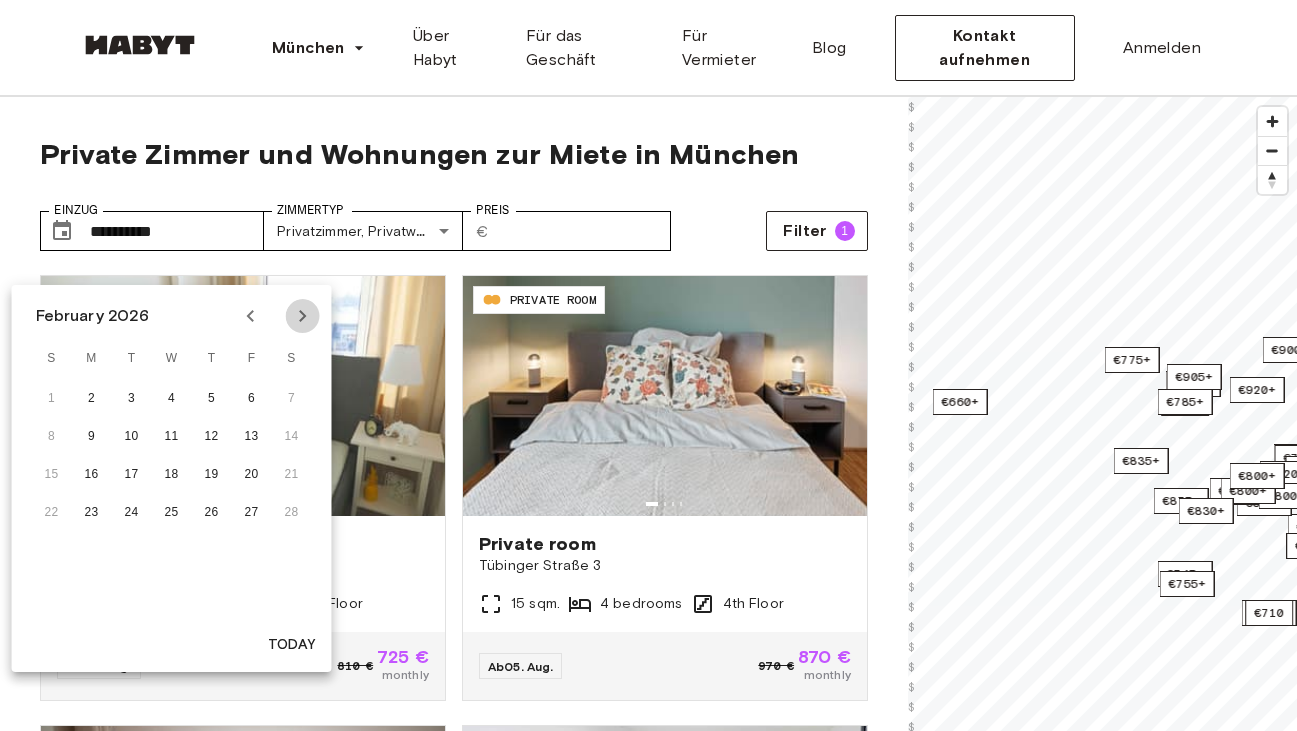 click 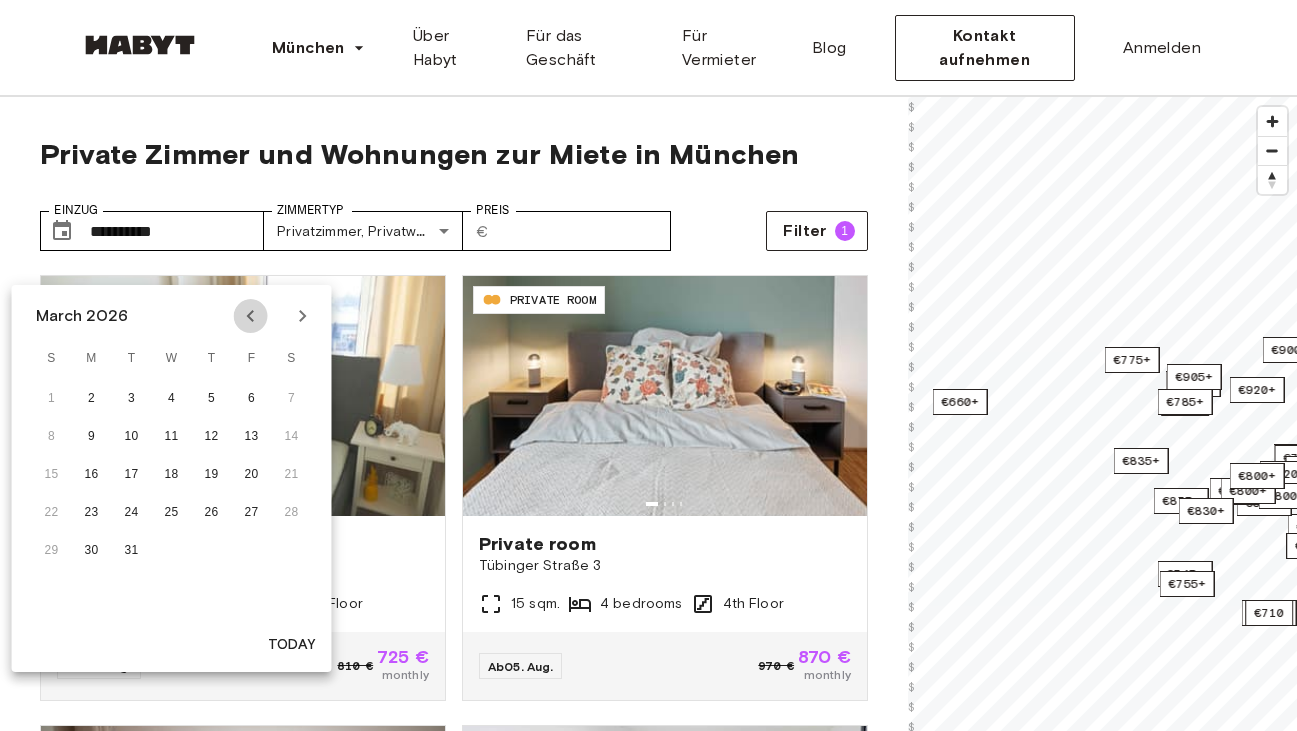 click 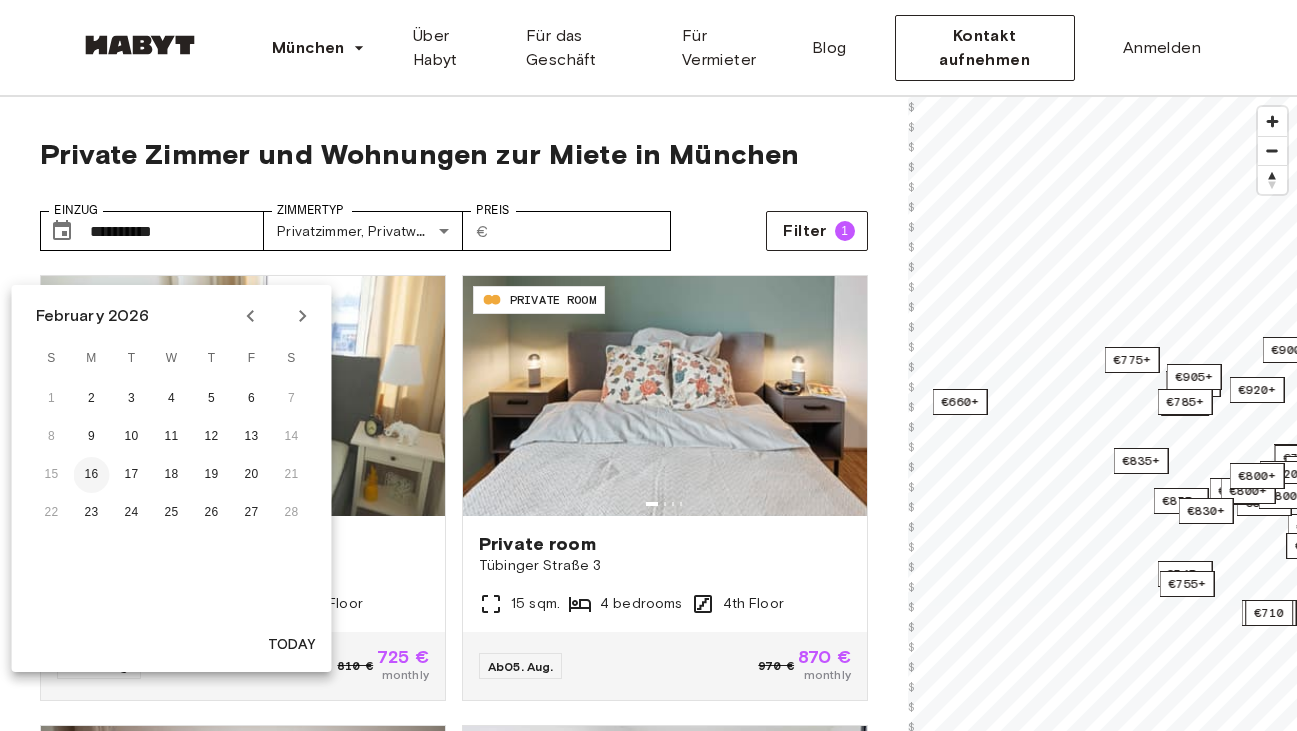 click on "16" at bounding box center [92, 475] 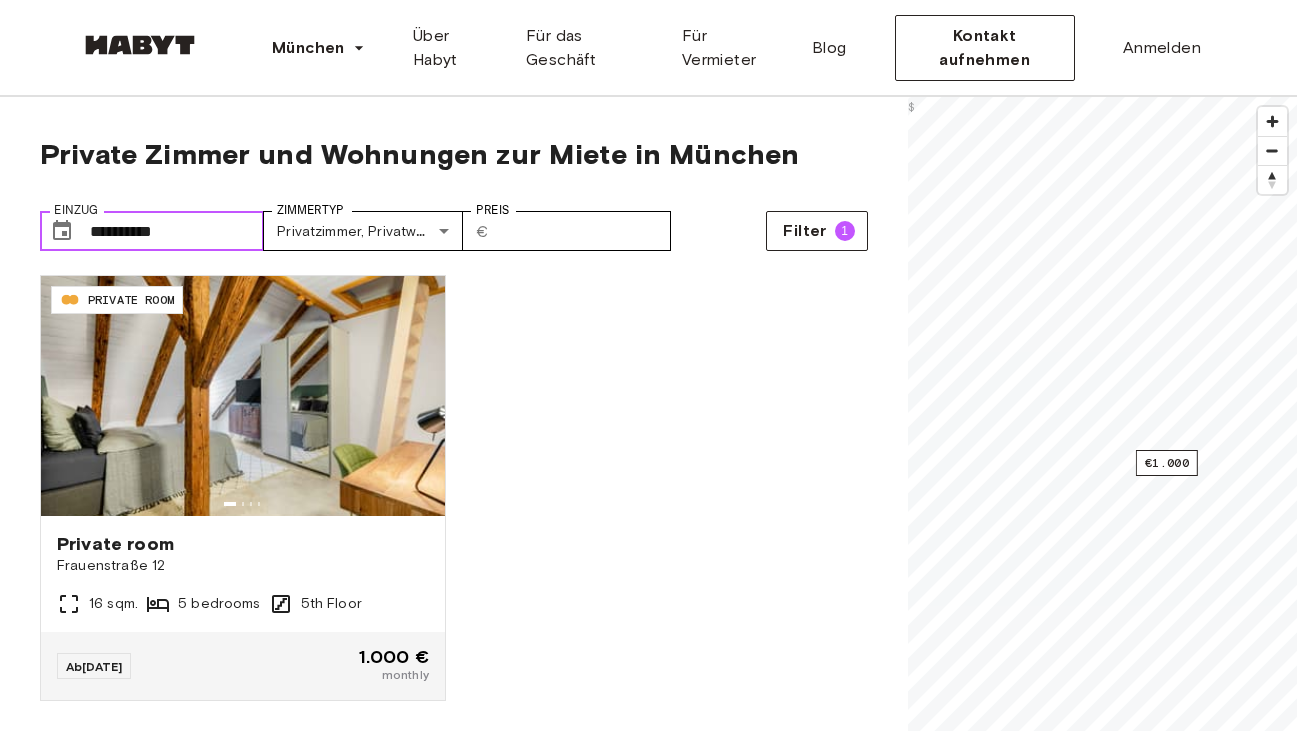 click on "**********" at bounding box center (177, 231) 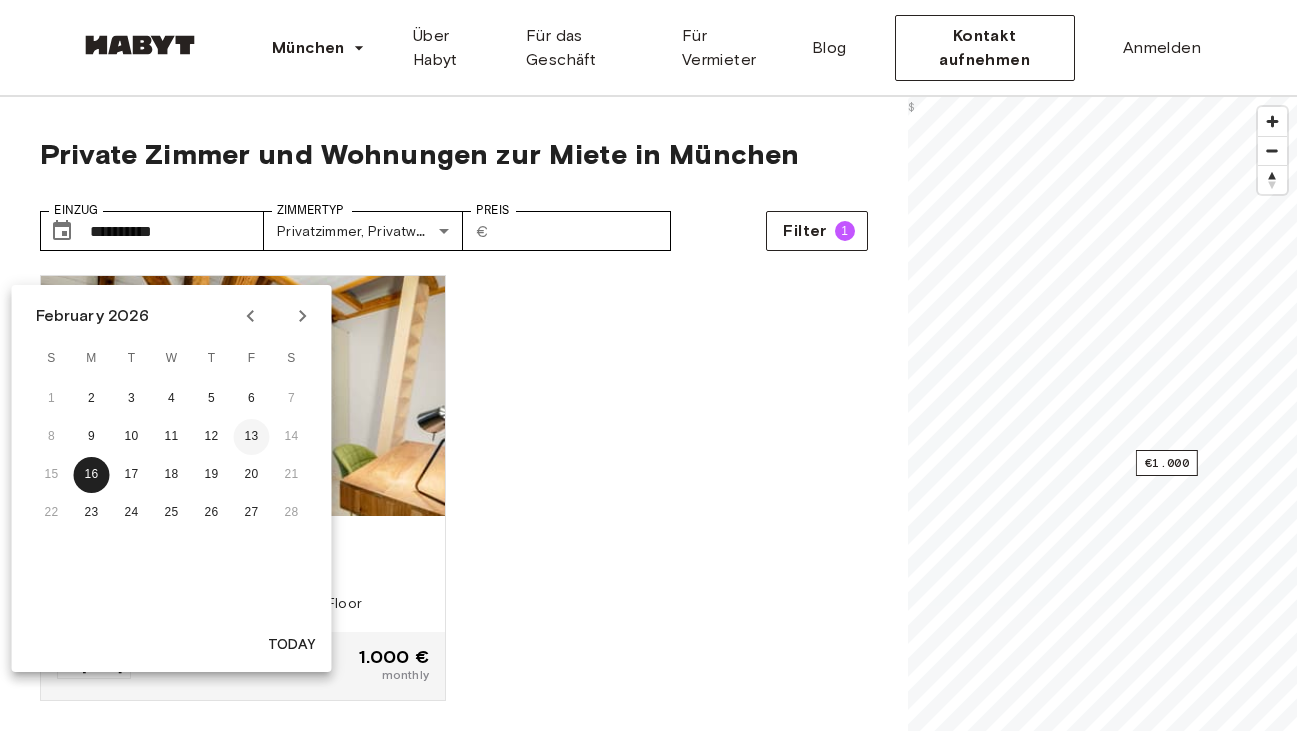 click on "13" at bounding box center [252, 437] 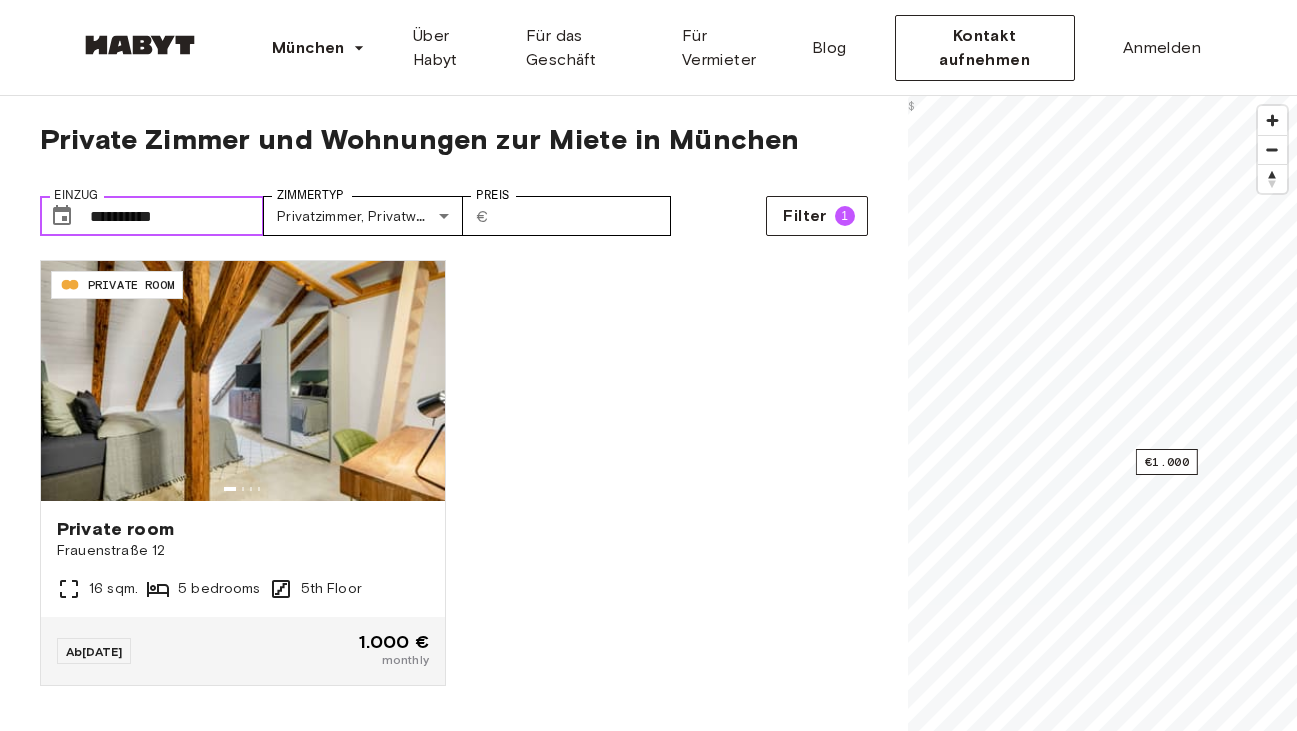 scroll, scrollTop: 0, scrollLeft: 0, axis: both 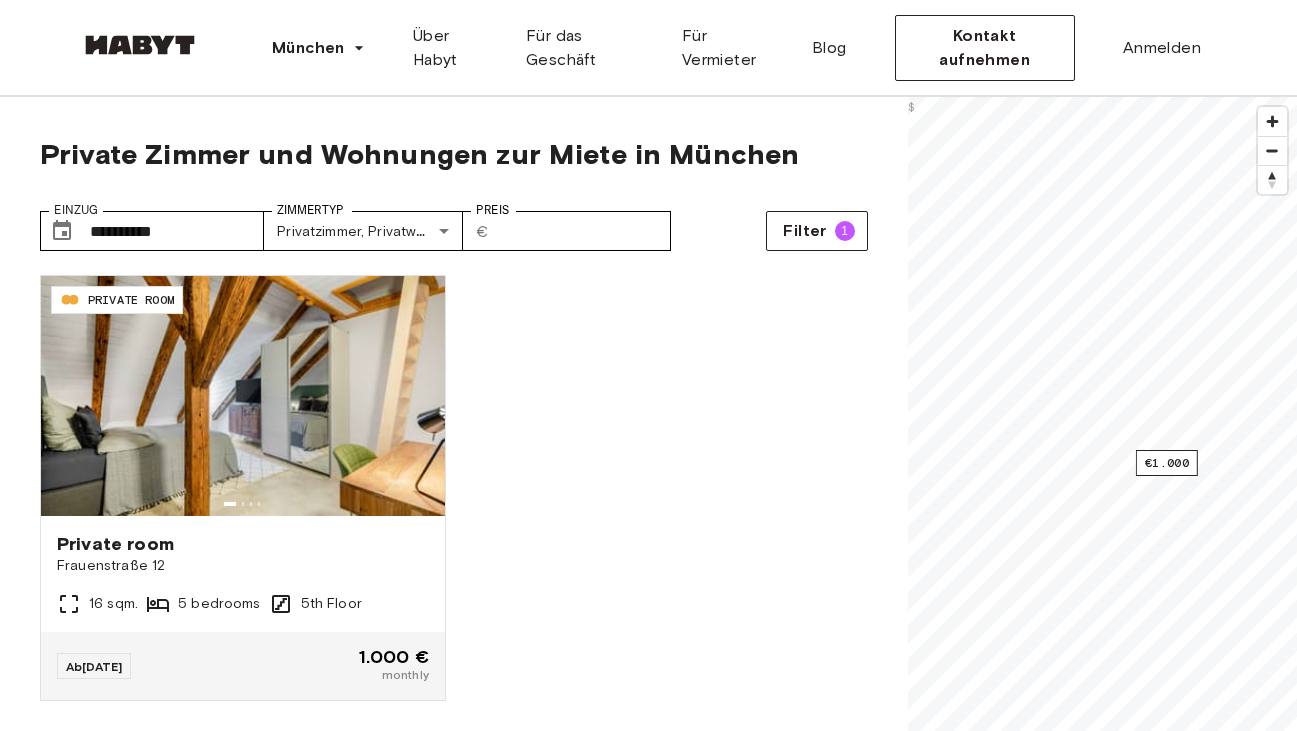 click on "**********" at bounding box center (454, 223) 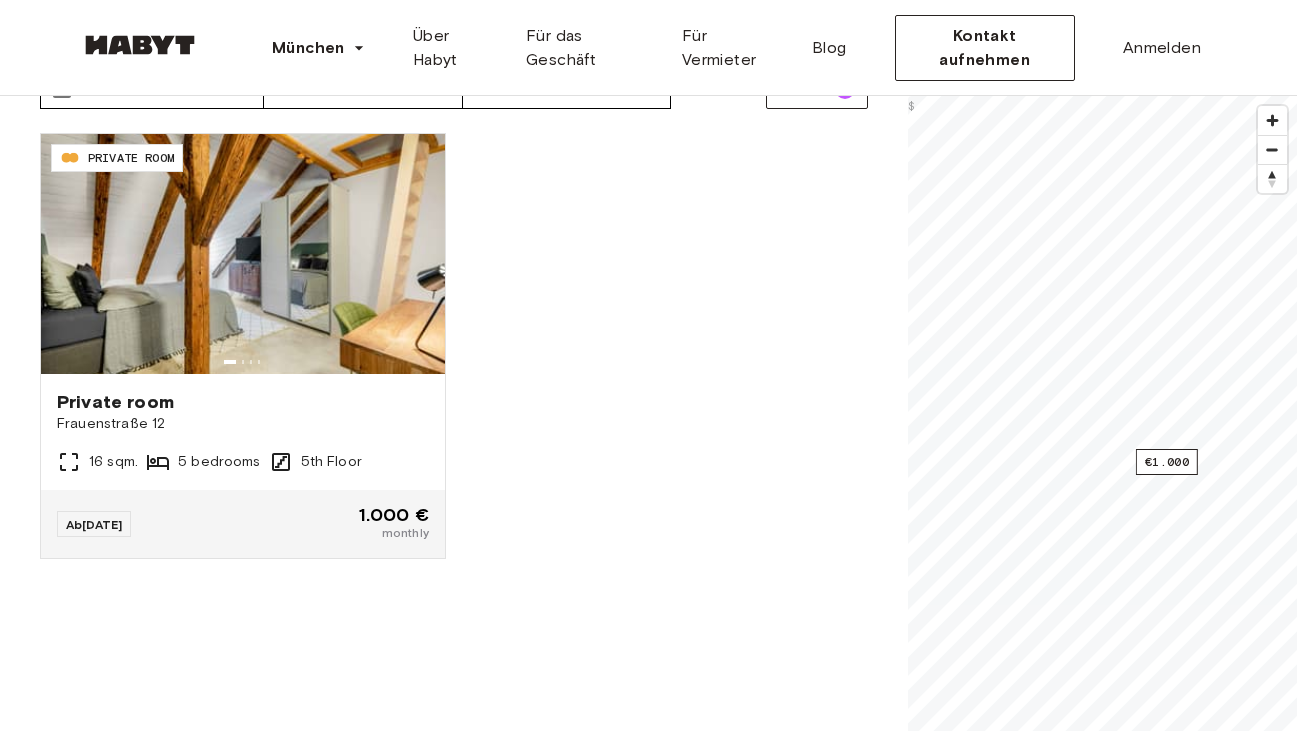 scroll, scrollTop: 240, scrollLeft: 0, axis: vertical 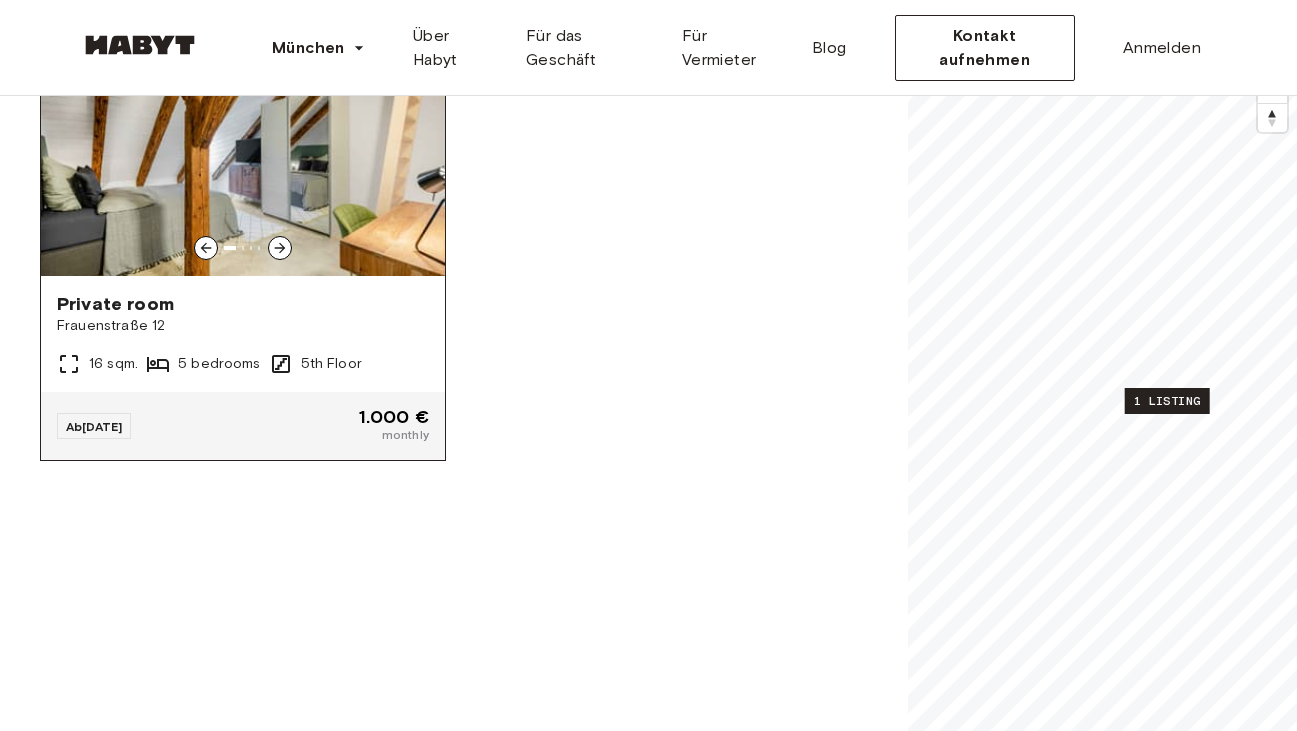 click at bounding box center (243, 156) 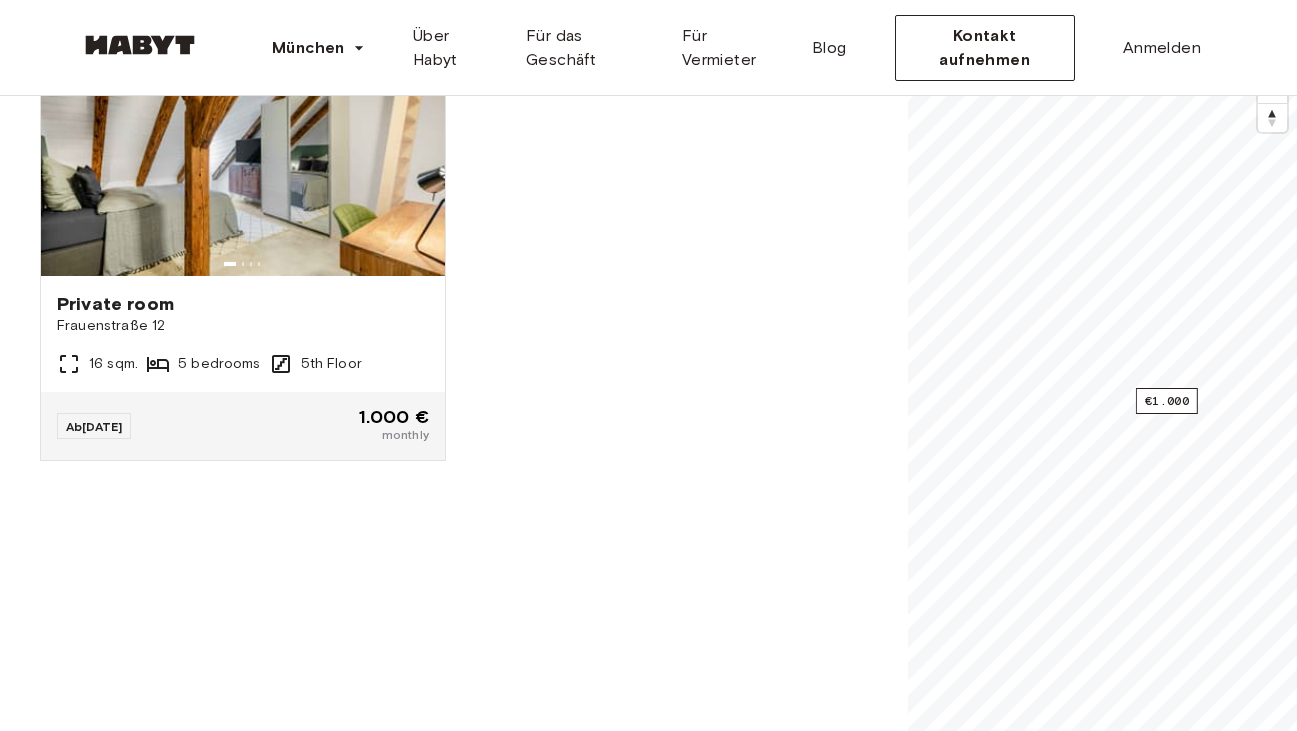scroll, scrollTop: 0, scrollLeft: 0, axis: both 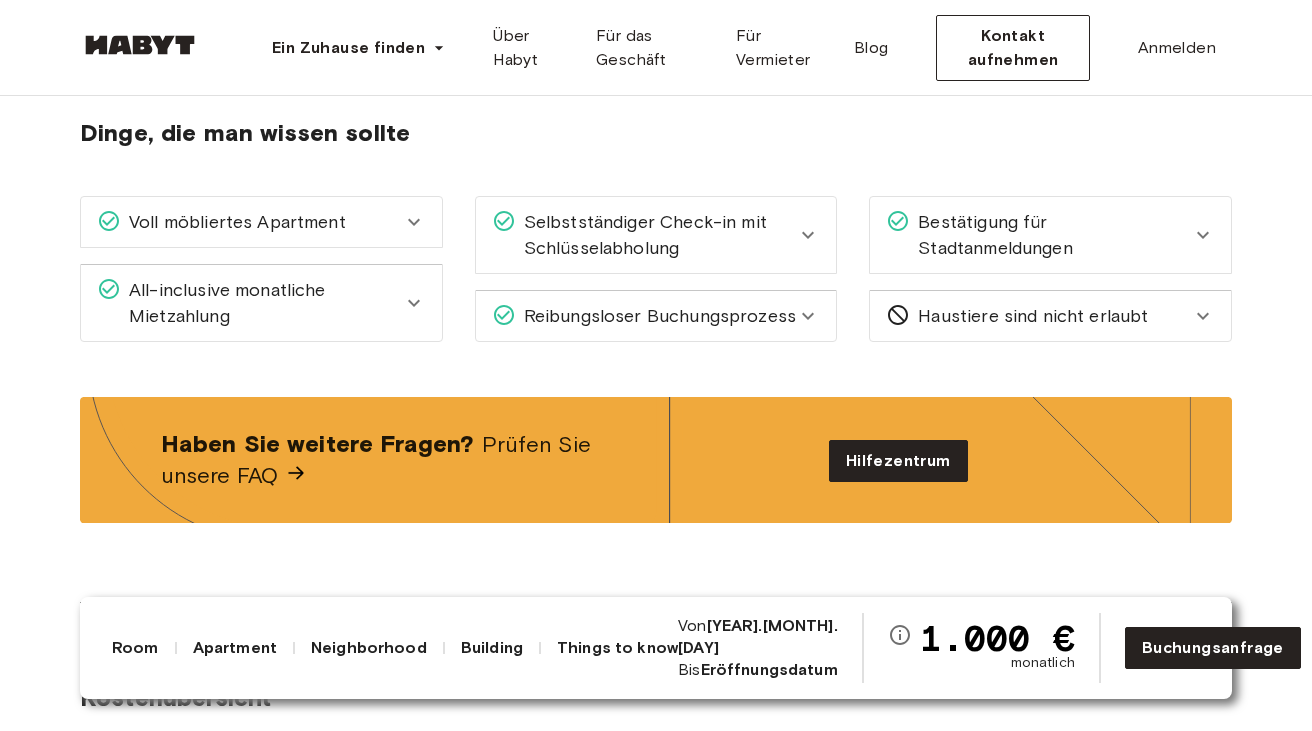 click on "Selbstständiger Check-in mit Schlüsselabholung" at bounding box center (656, 235) 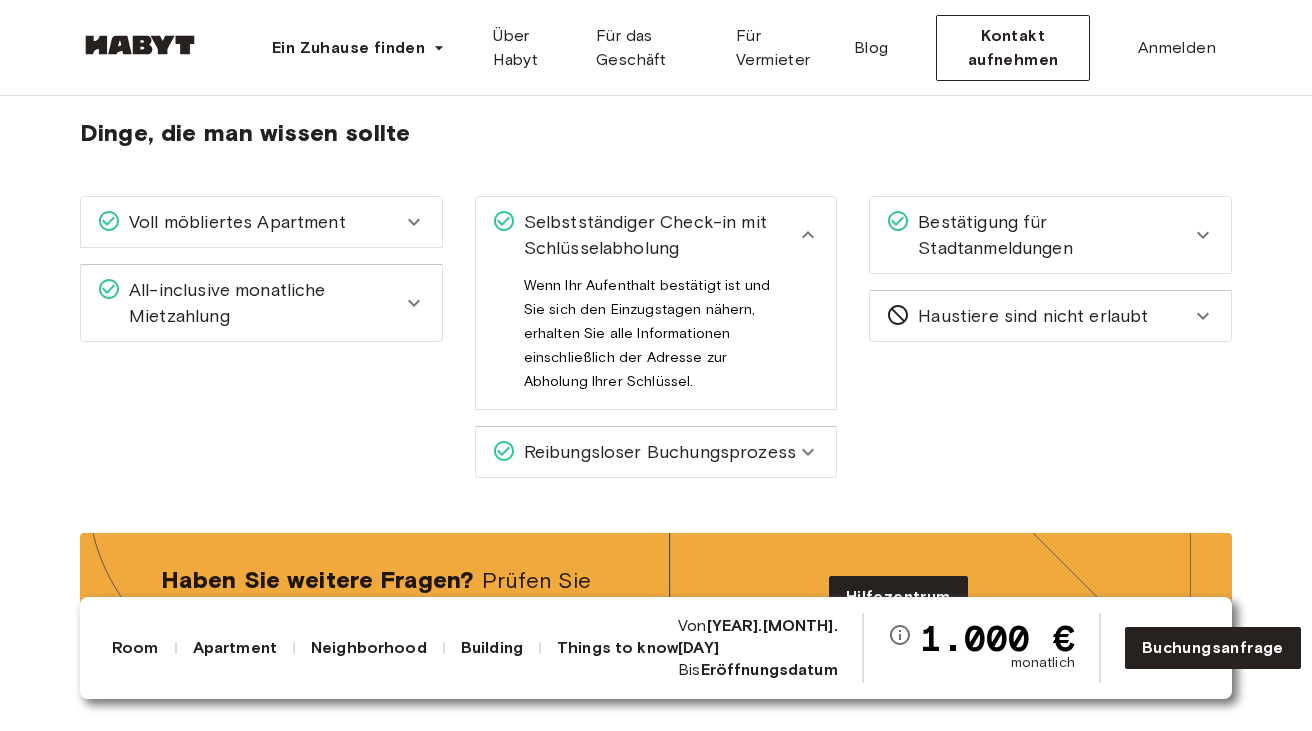 click on "Selbstständiger Check-in mit Schlüsselabholung" at bounding box center [656, 235] 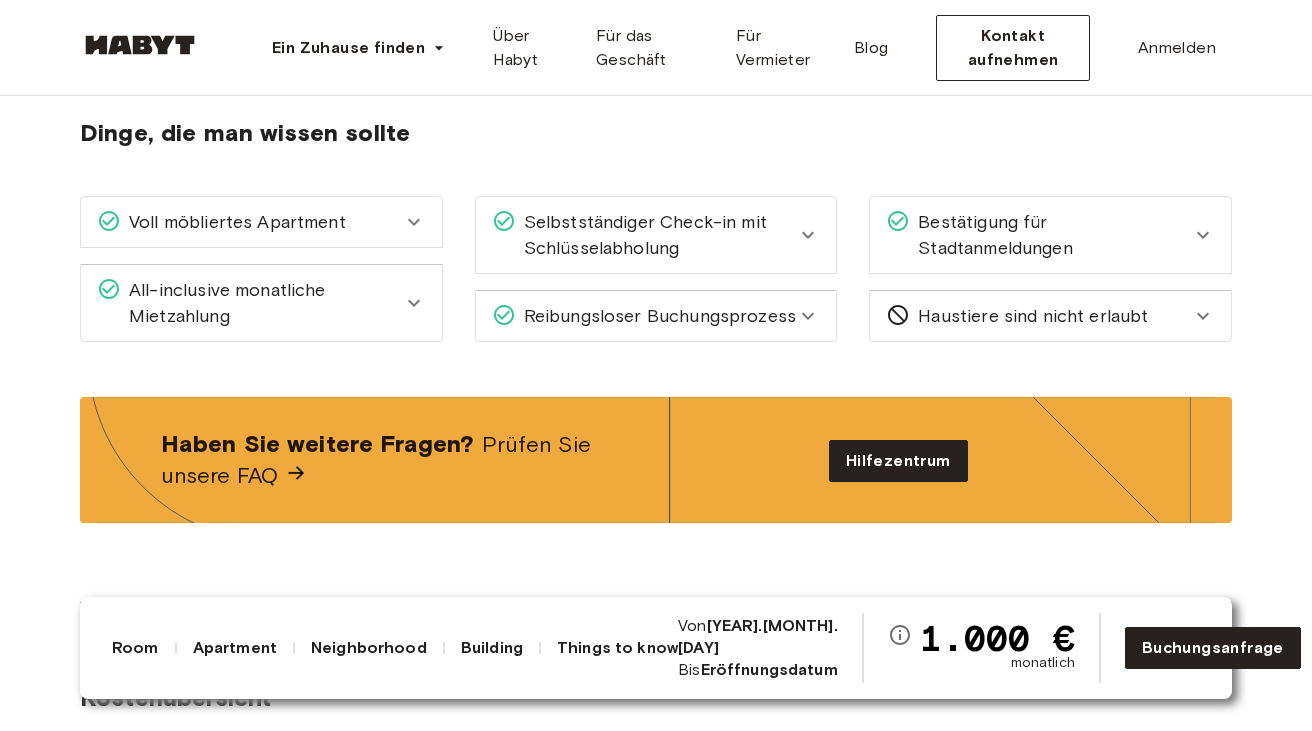 click on "All-inclusive monatliche Mietzahlung" at bounding box center (261, 303) 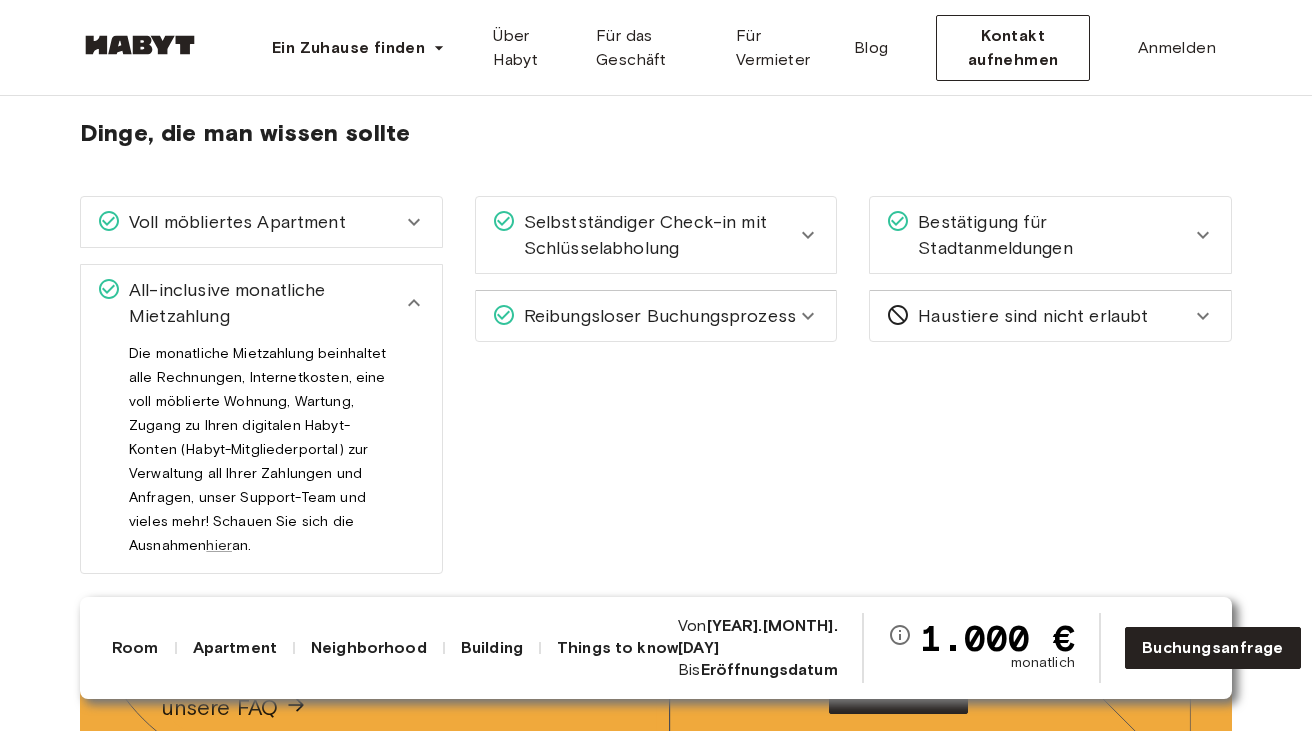 click on "All-inclusive monatliche Mietzahlung" at bounding box center (261, 303) 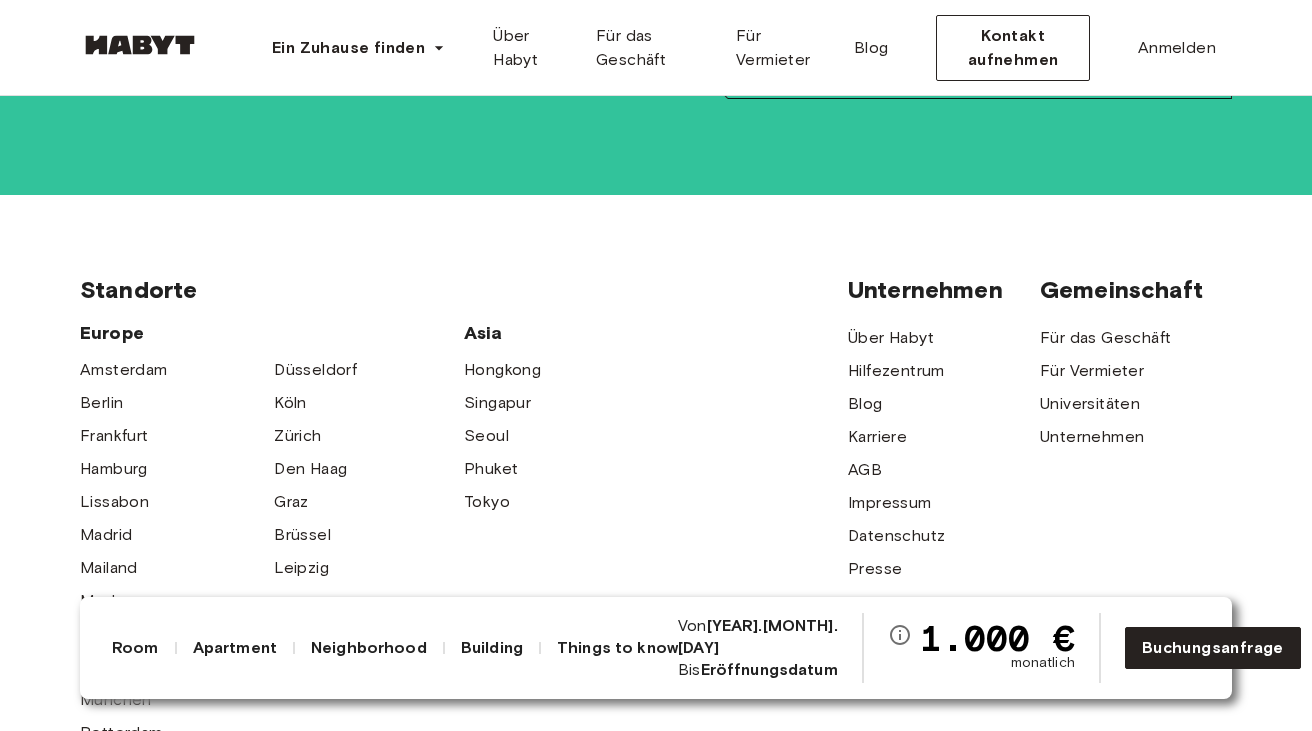 scroll, scrollTop: 5669, scrollLeft: 0, axis: vertical 